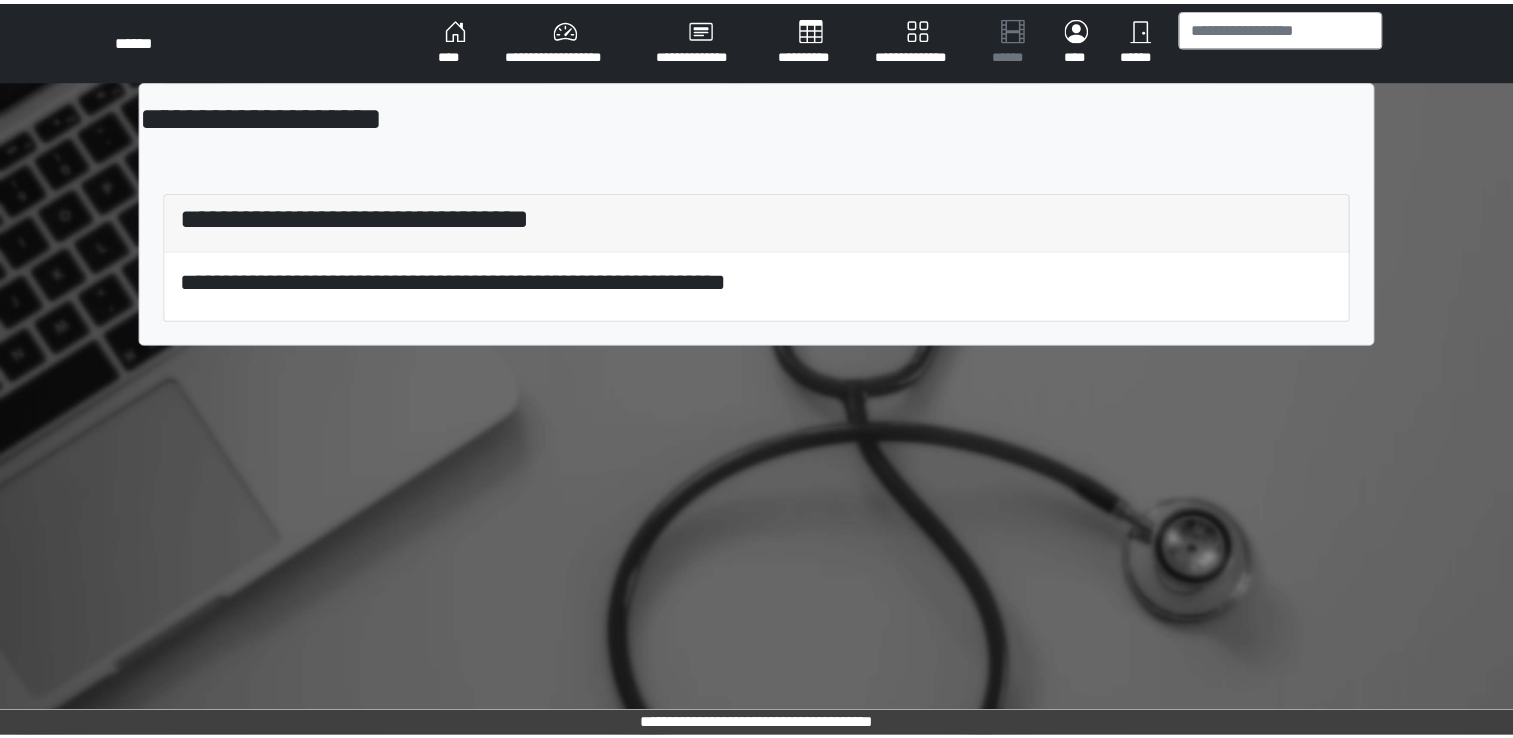 scroll, scrollTop: 0, scrollLeft: 0, axis: both 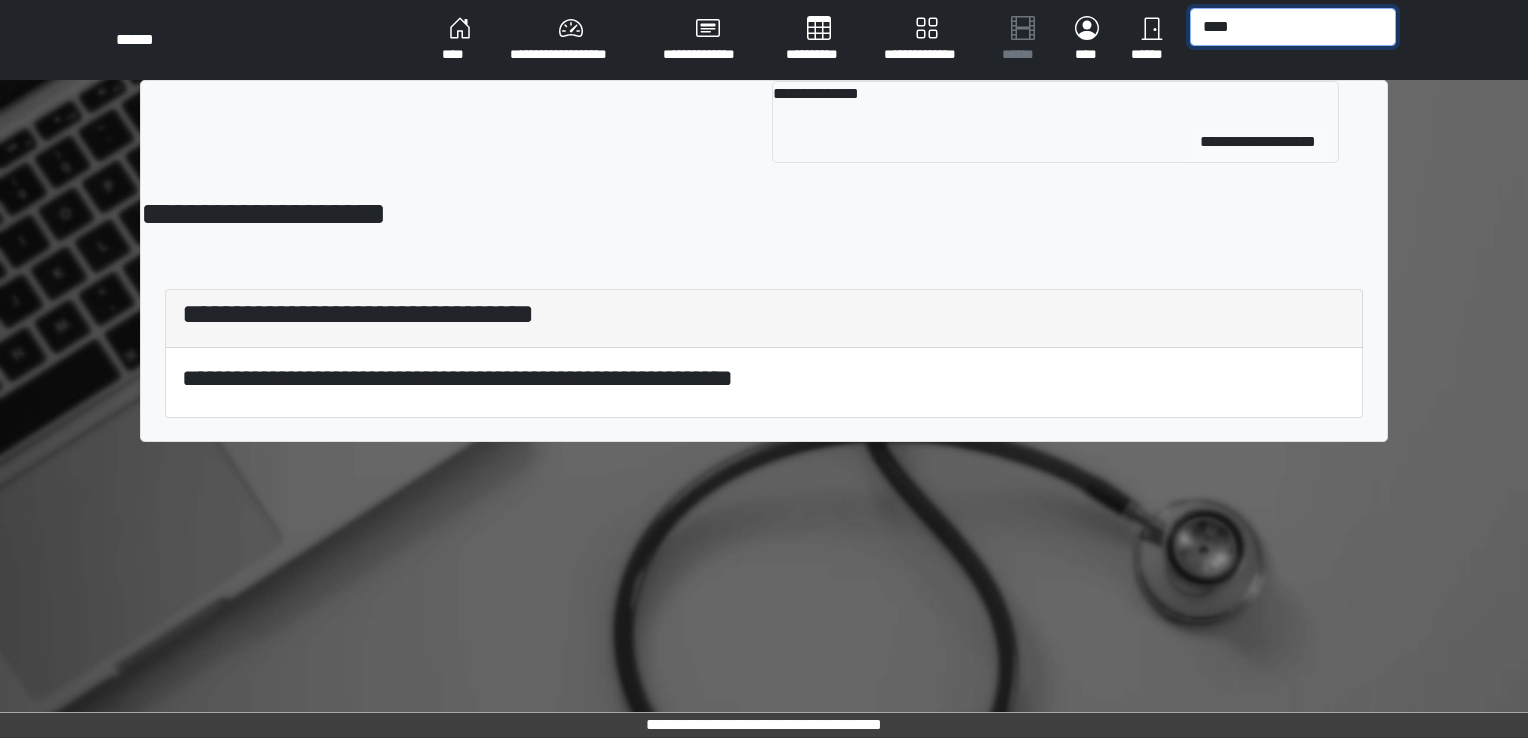 type on "****" 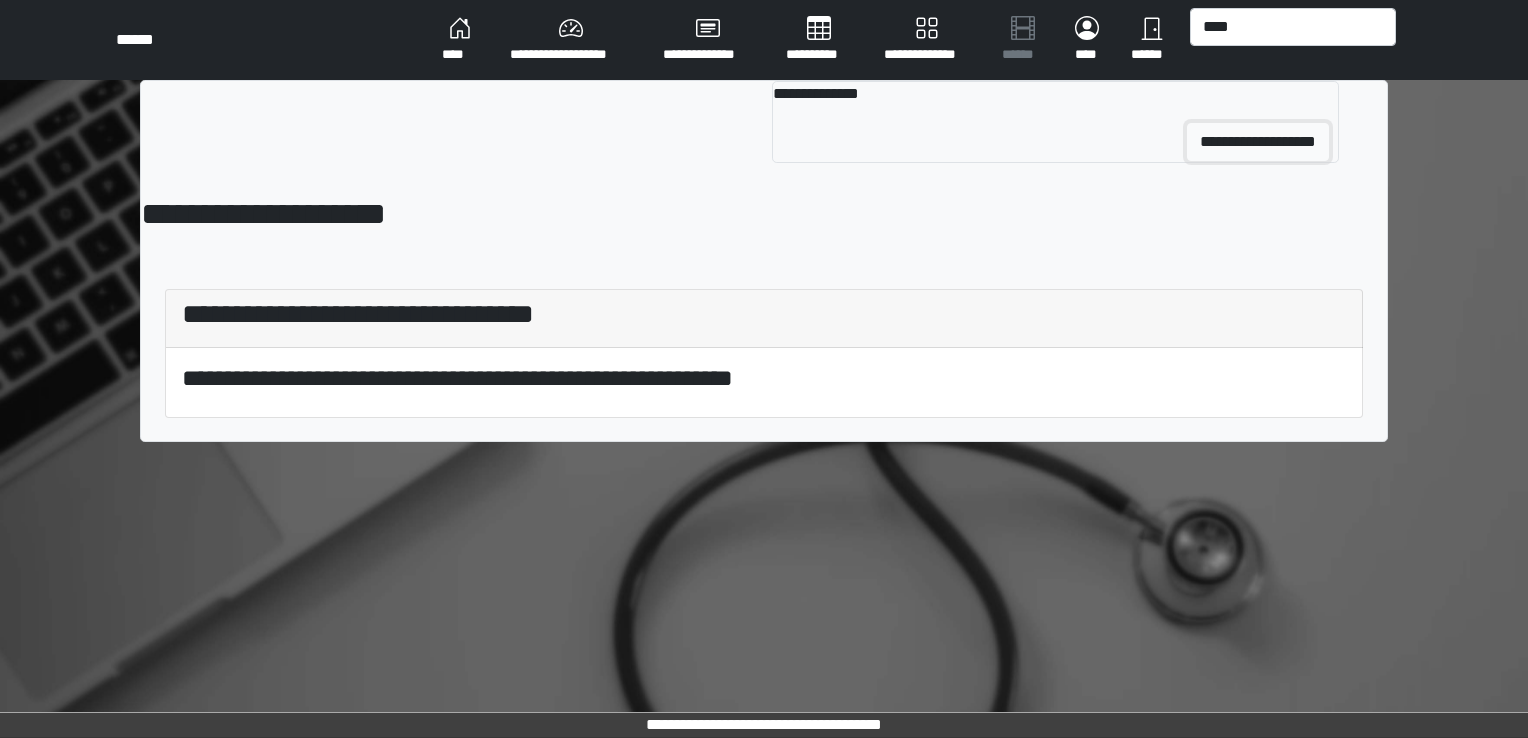 click on "**********" at bounding box center [1258, 142] 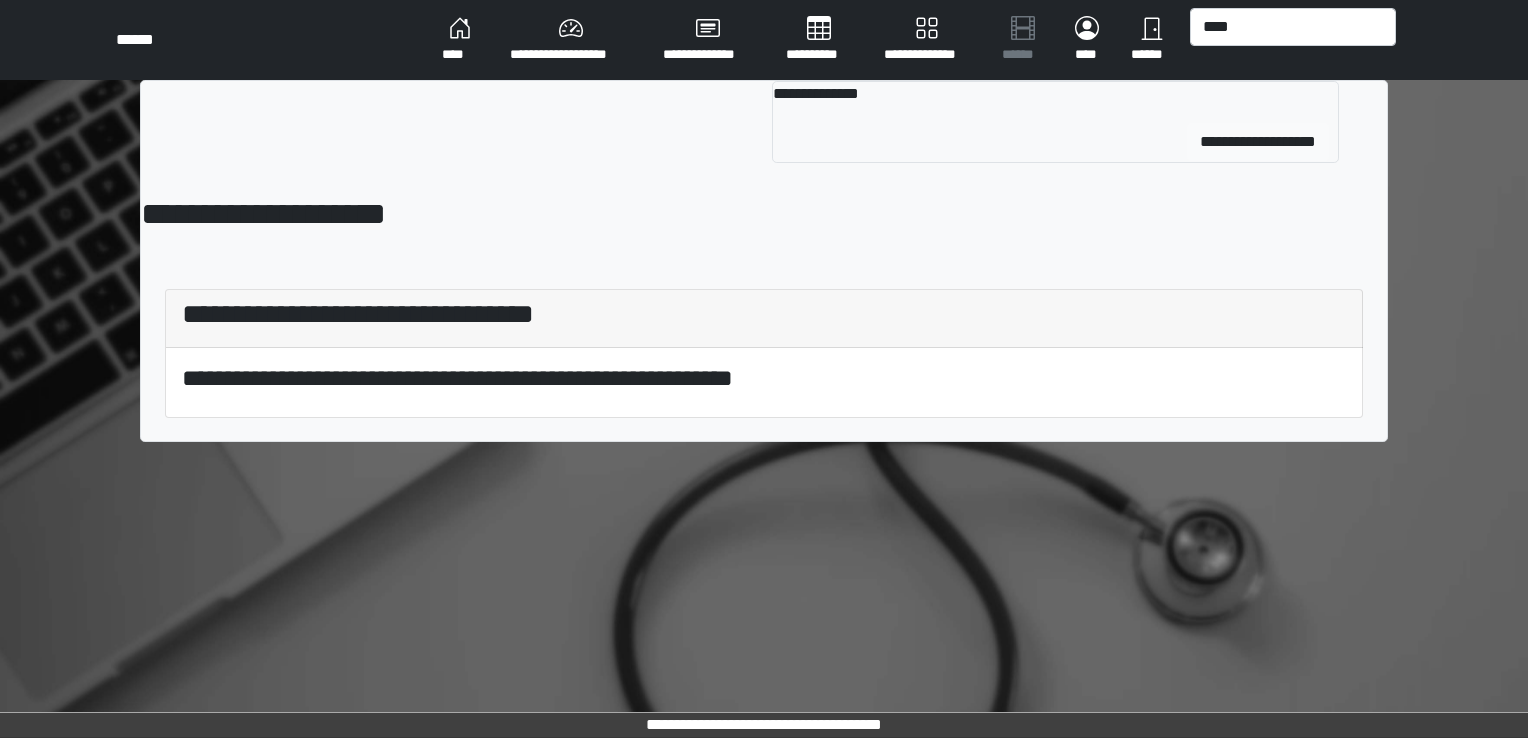 type 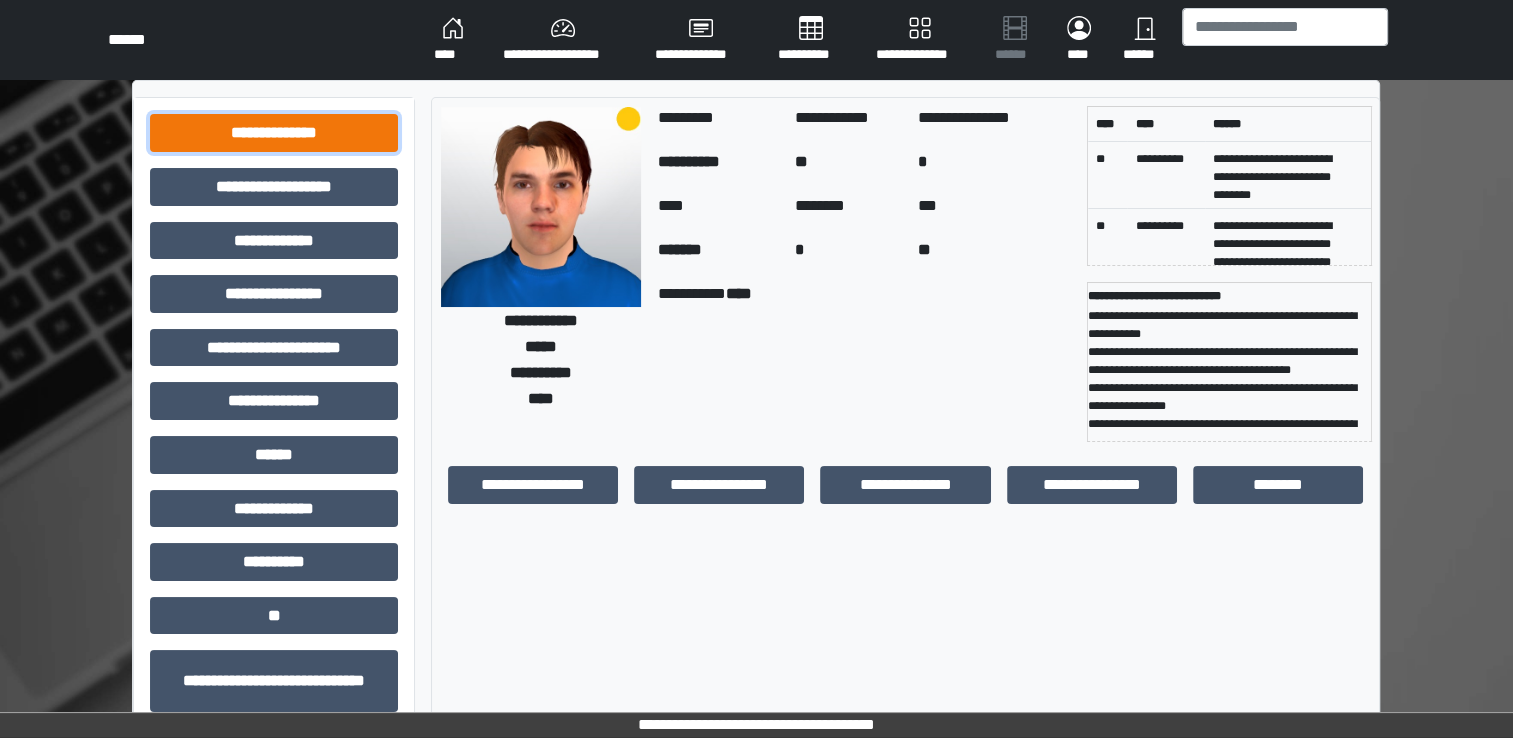 click on "**********" at bounding box center [274, 133] 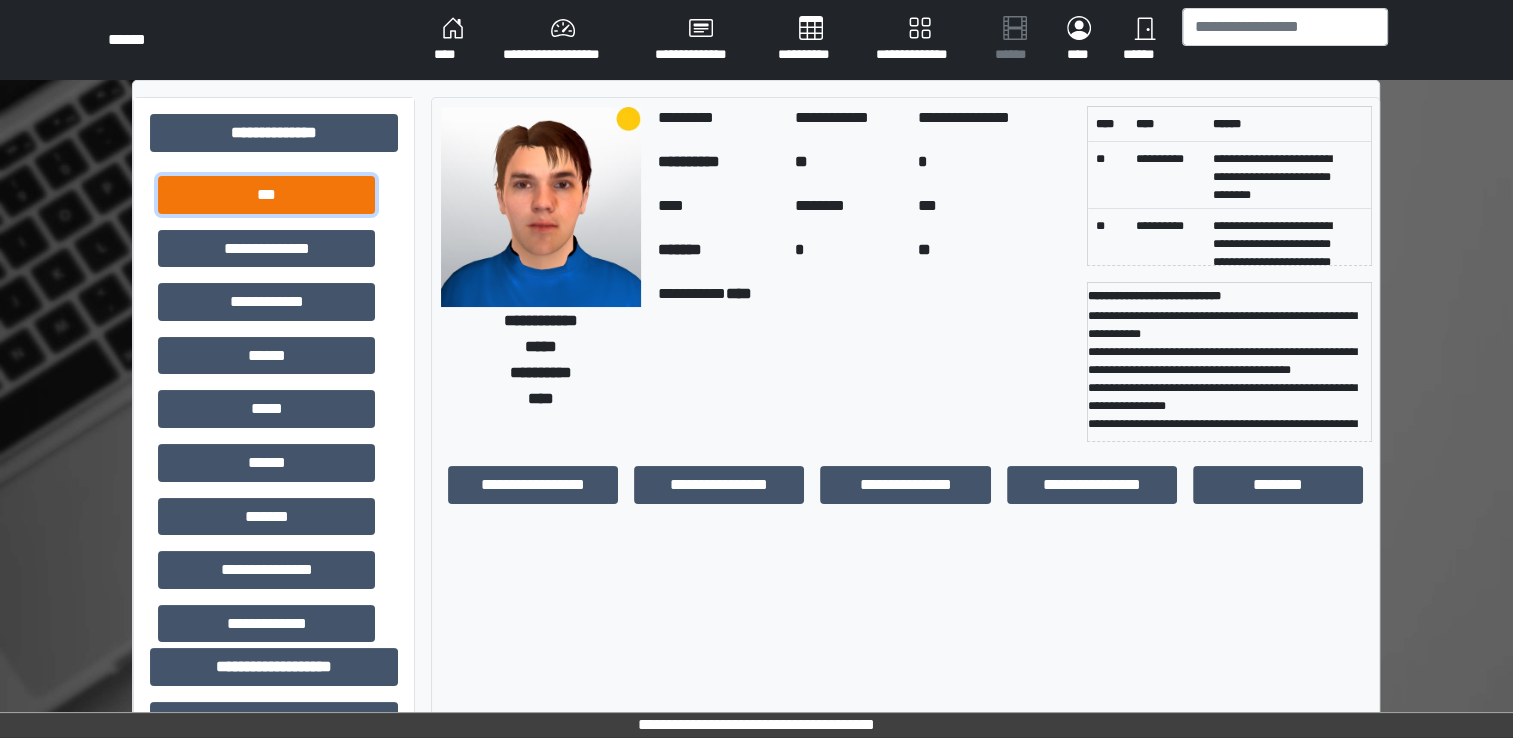 click on "***" at bounding box center (266, 195) 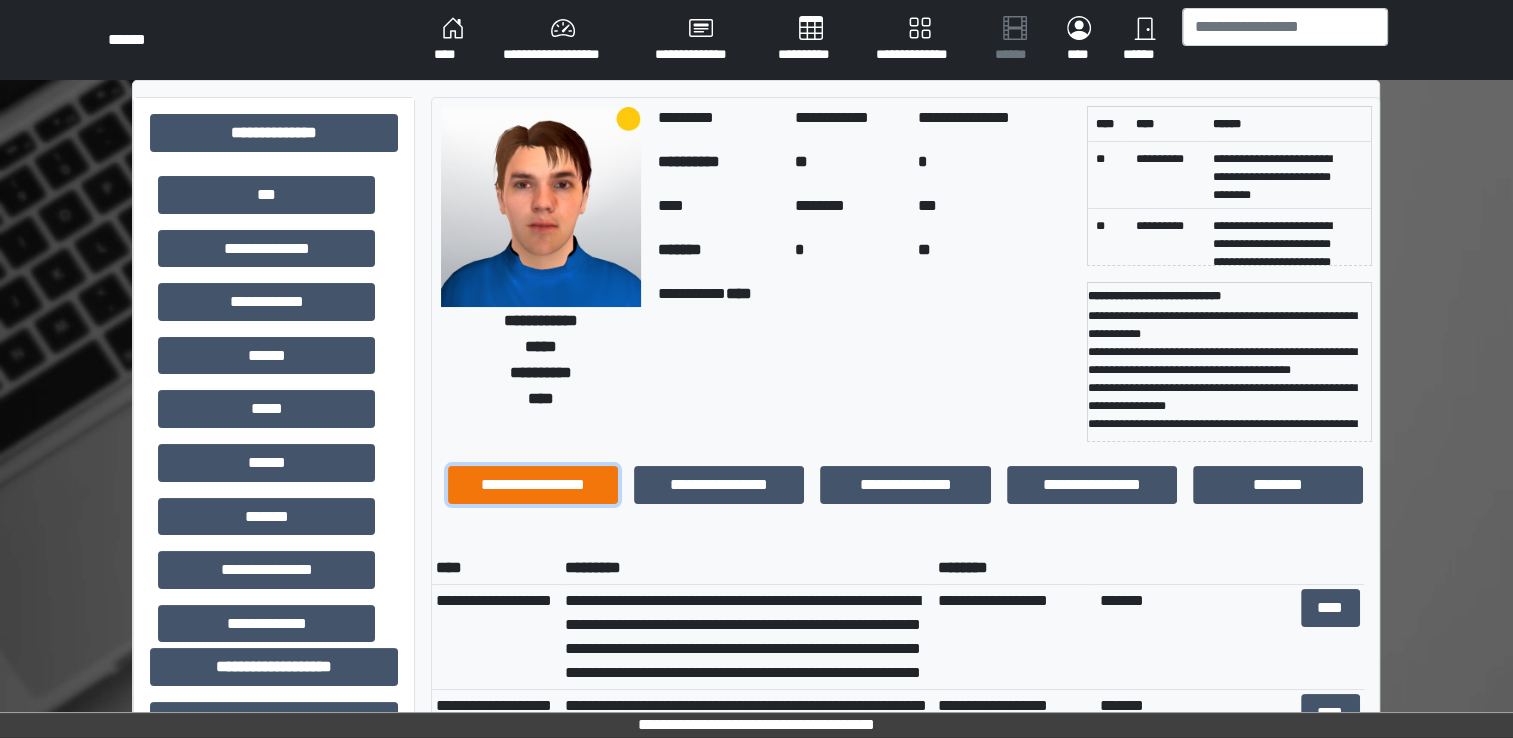 click on "**********" at bounding box center [533, 485] 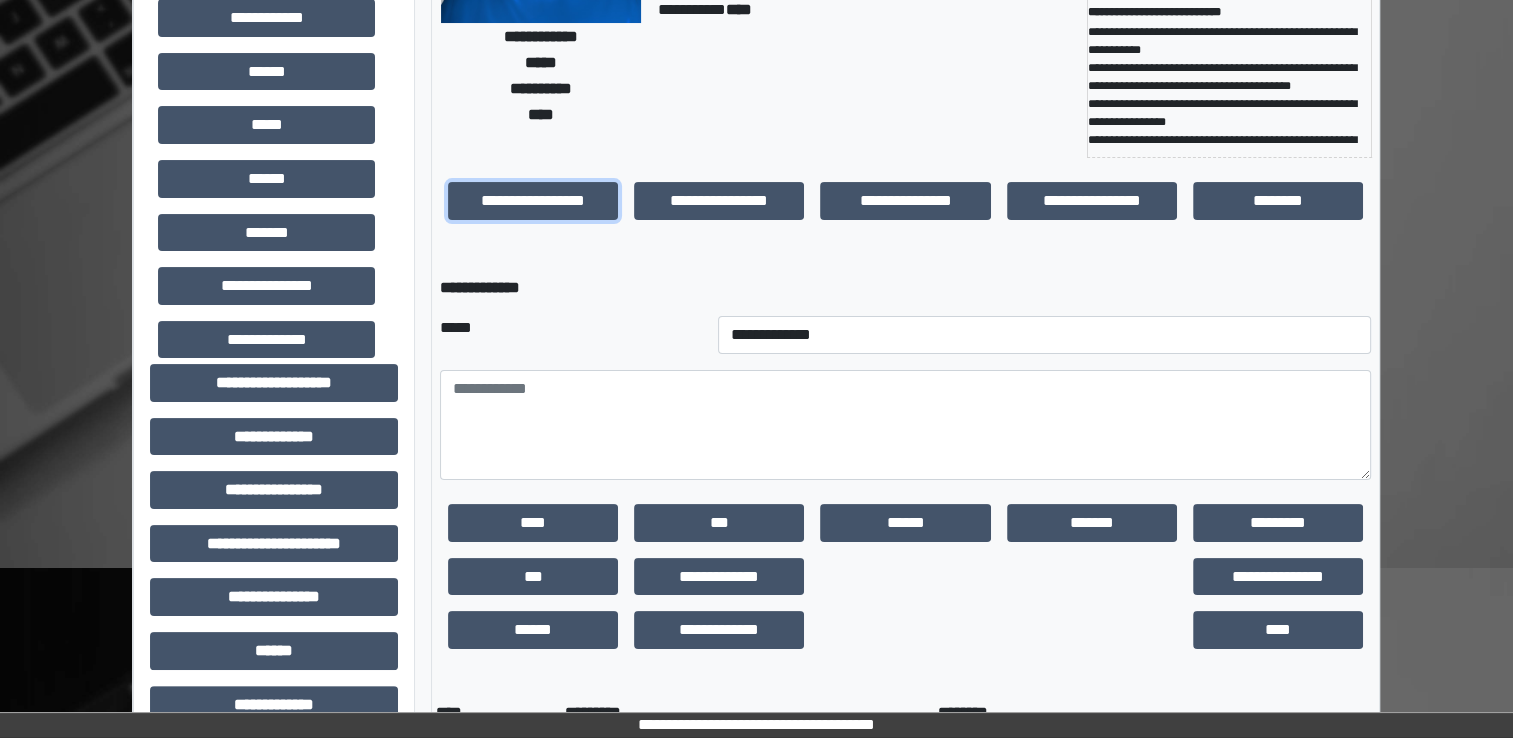 scroll, scrollTop: 281, scrollLeft: 0, axis: vertical 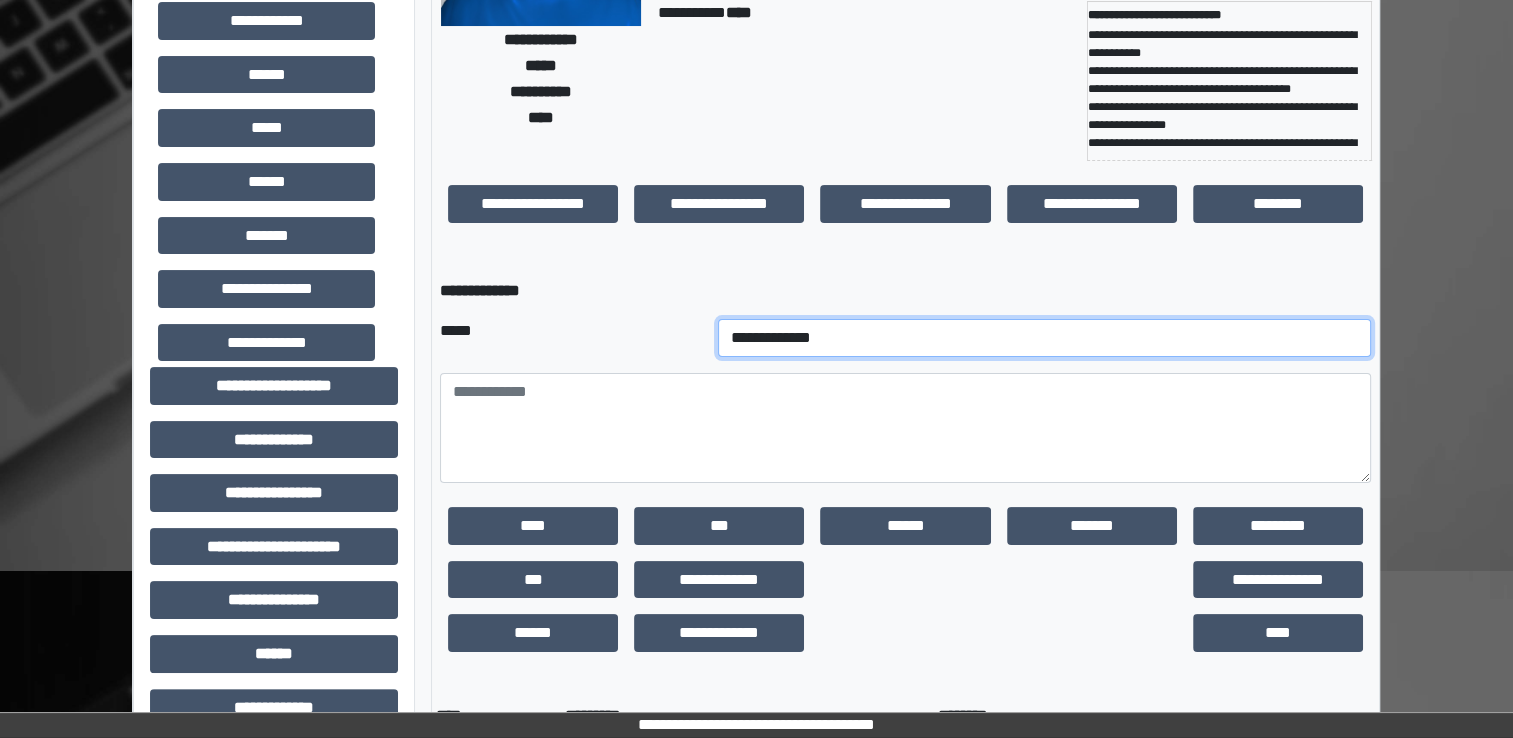 click on "**********" at bounding box center (1045, 338) 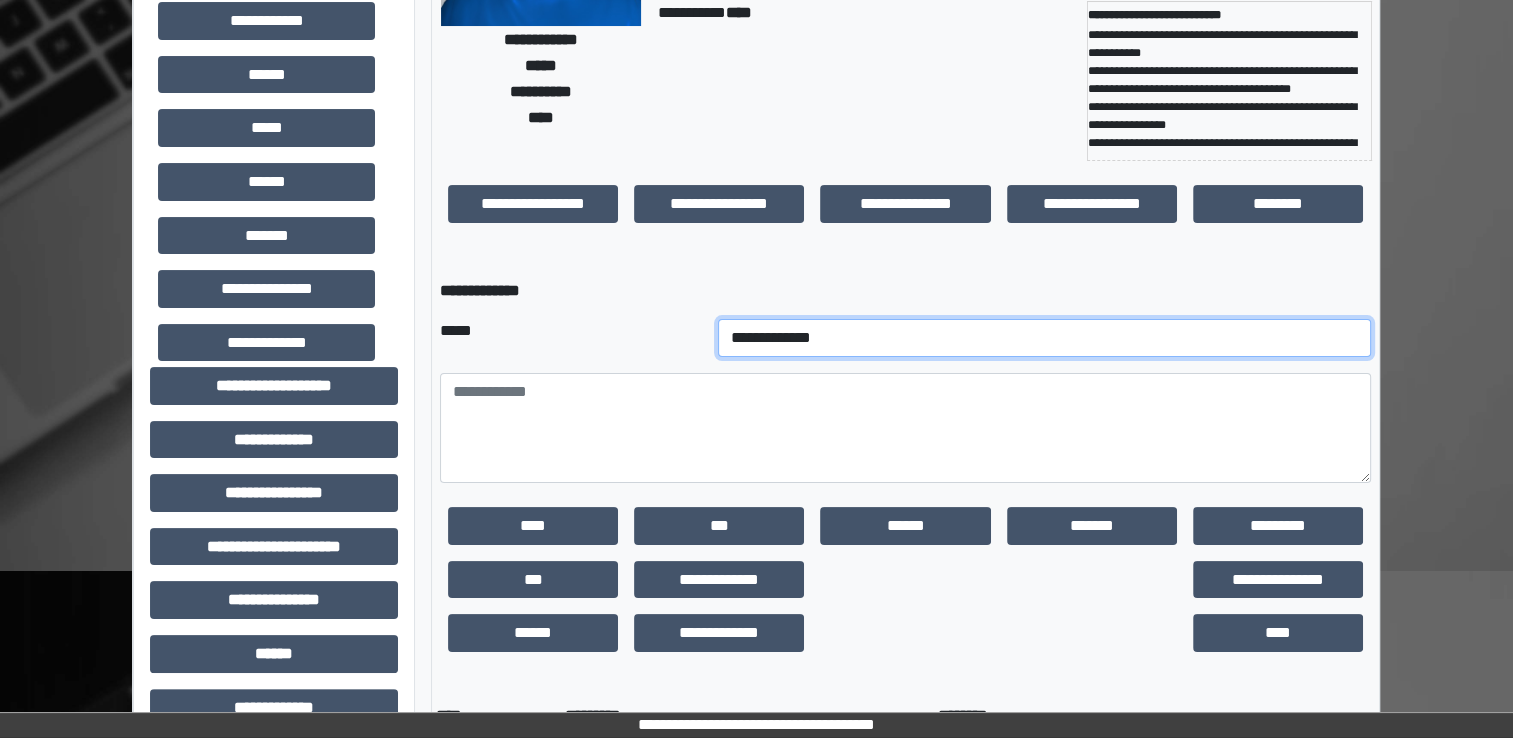select on "*" 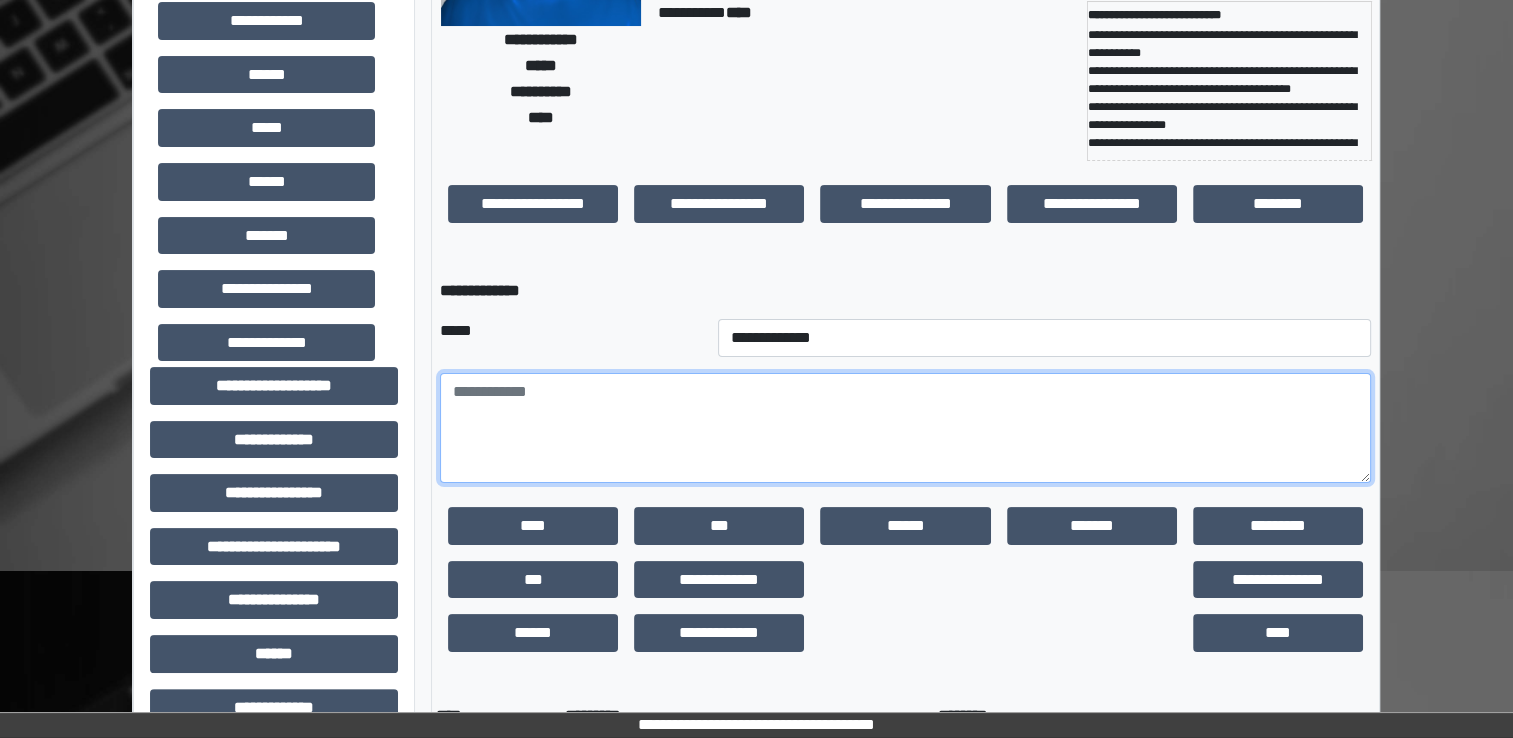 click at bounding box center [905, 428] 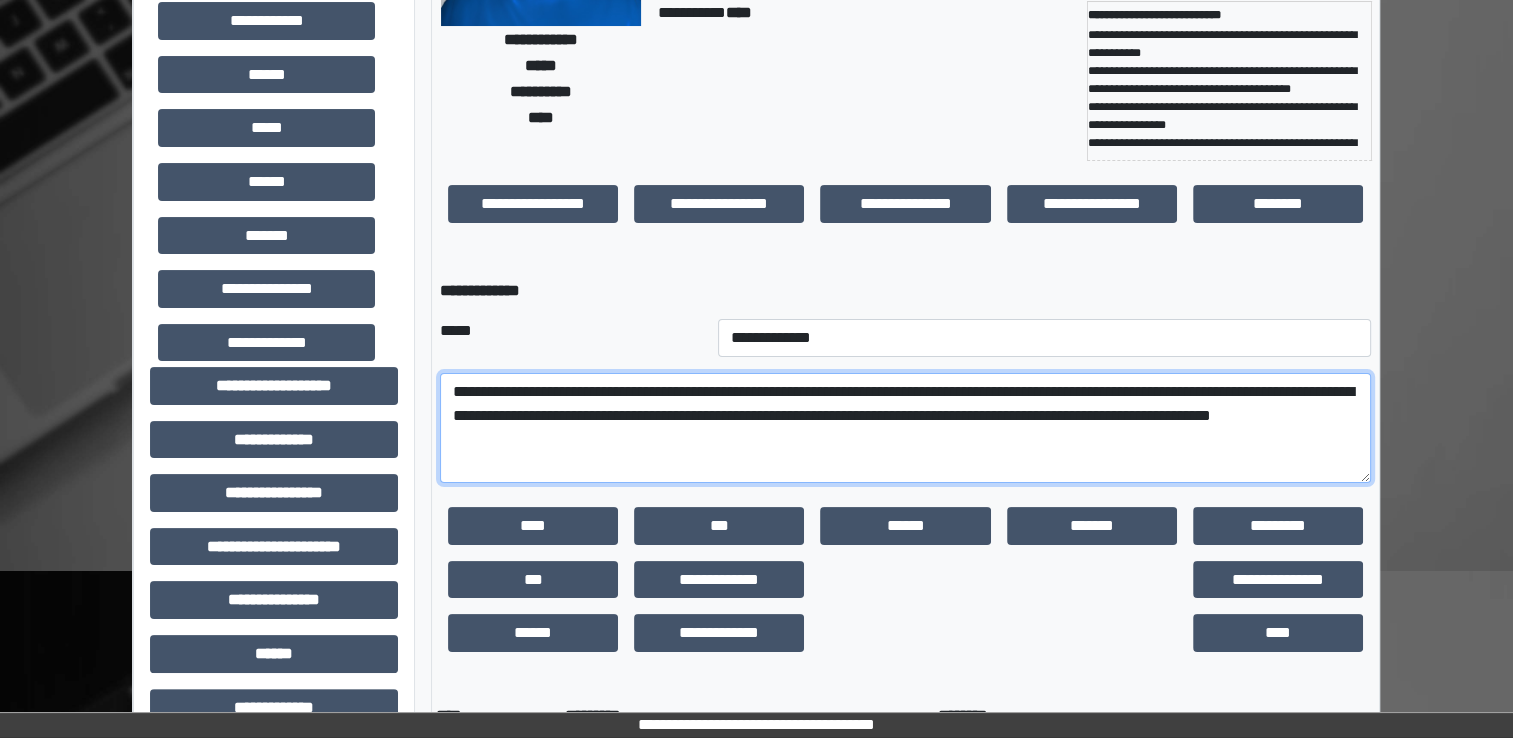 click on "**********" at bounding box center [905, 428] 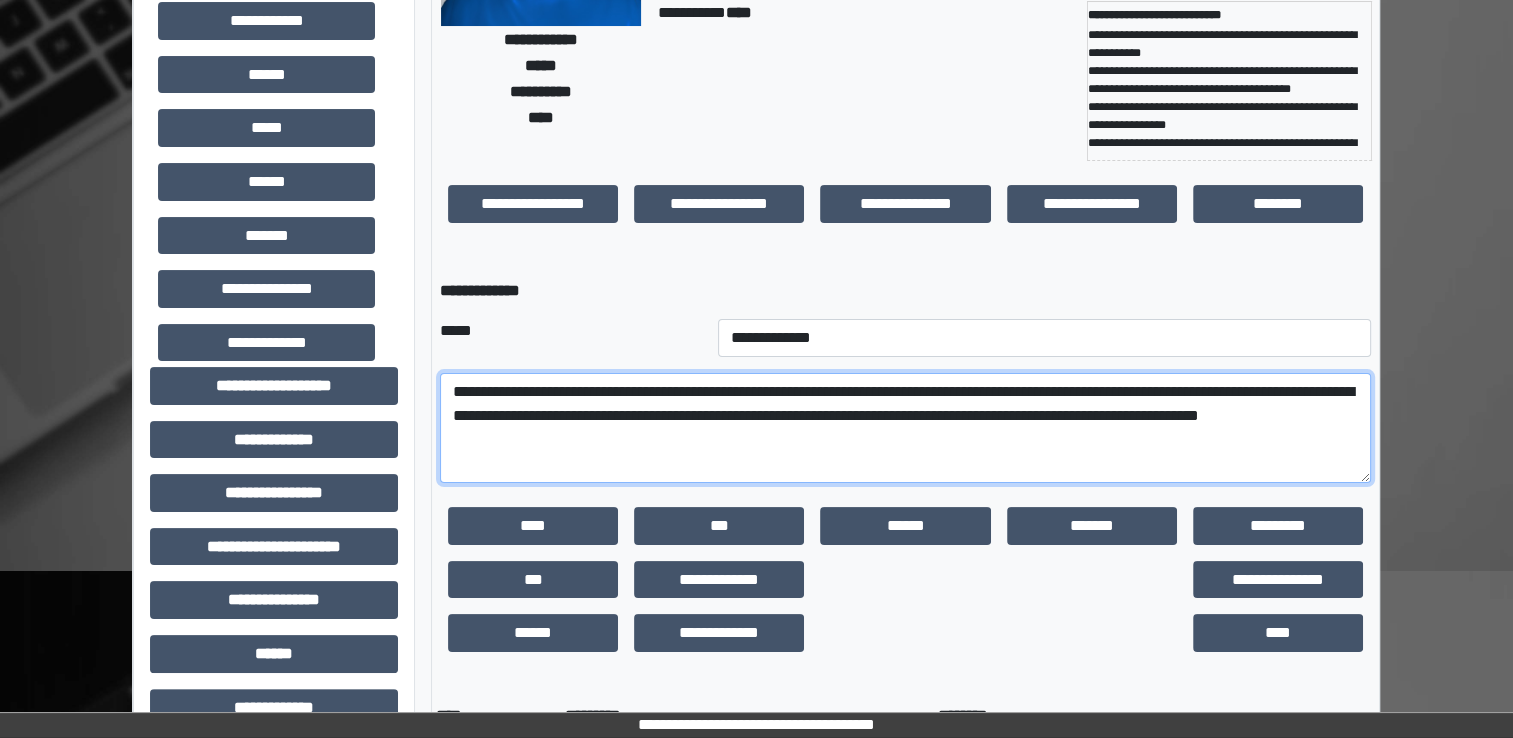 click on "**********" at bounding box center (905, 428) 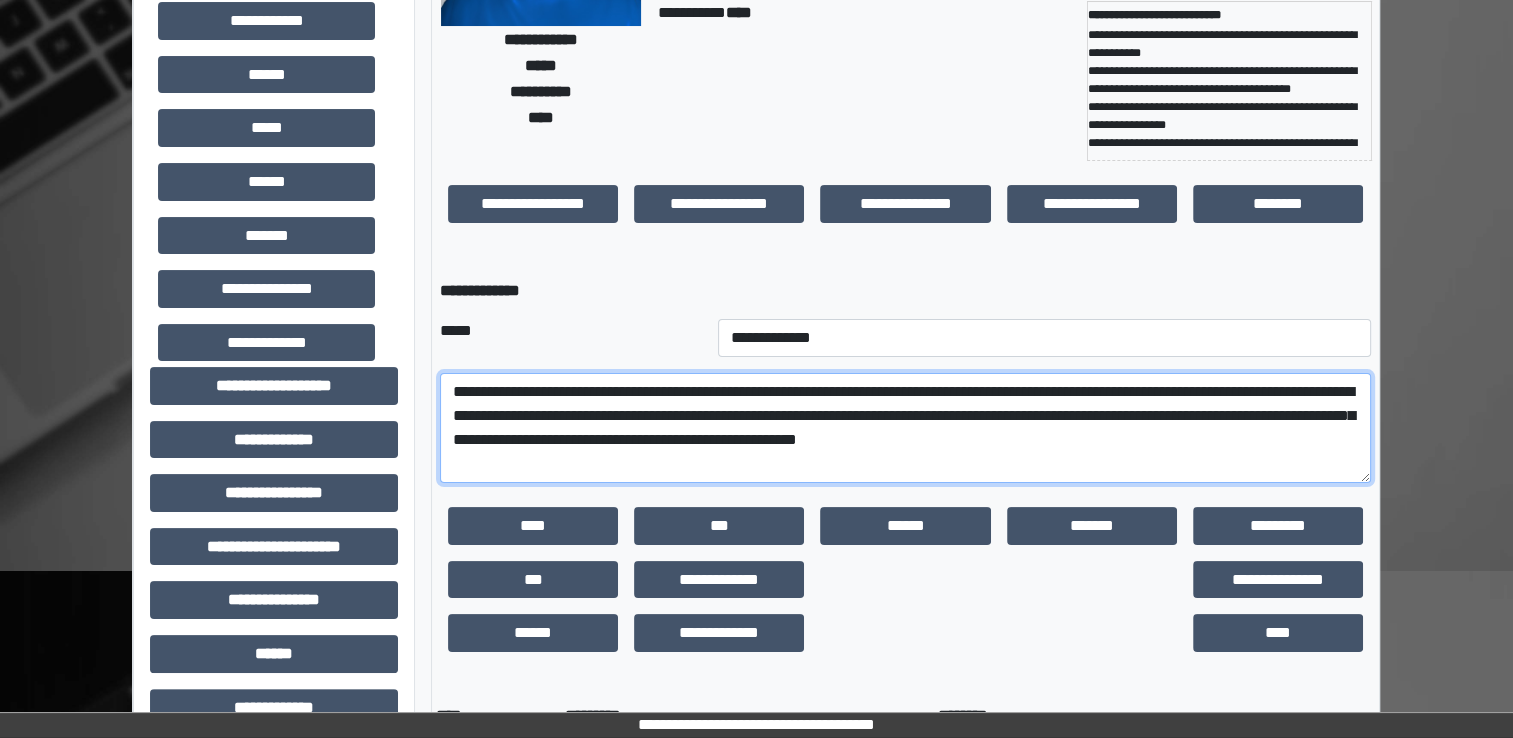 click on "**********" at bounding box center (905, 428) 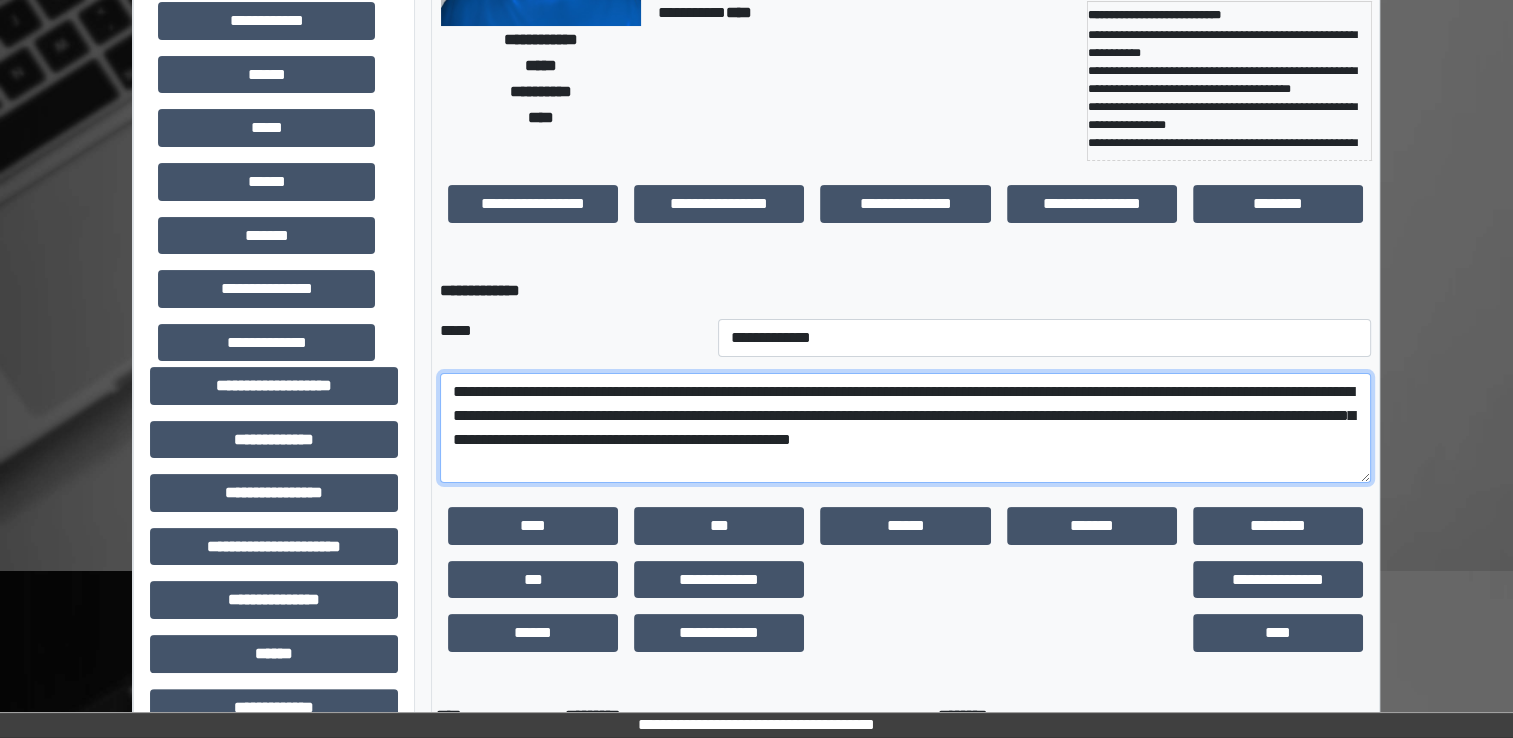 click on "**********" at bounding box center (905, 428) 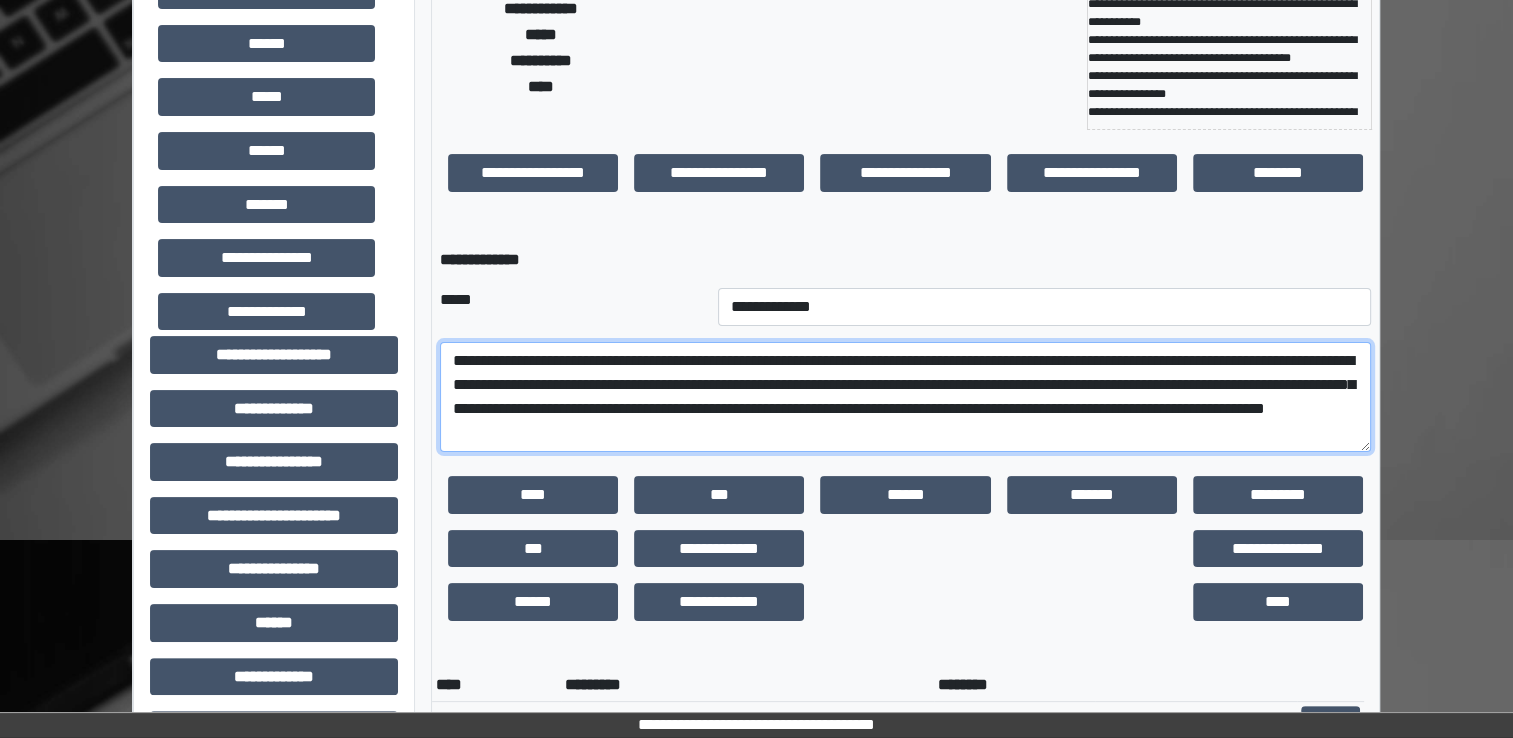 scroll, scrollTop: 300, scrollLeft: 0, axis: vertical 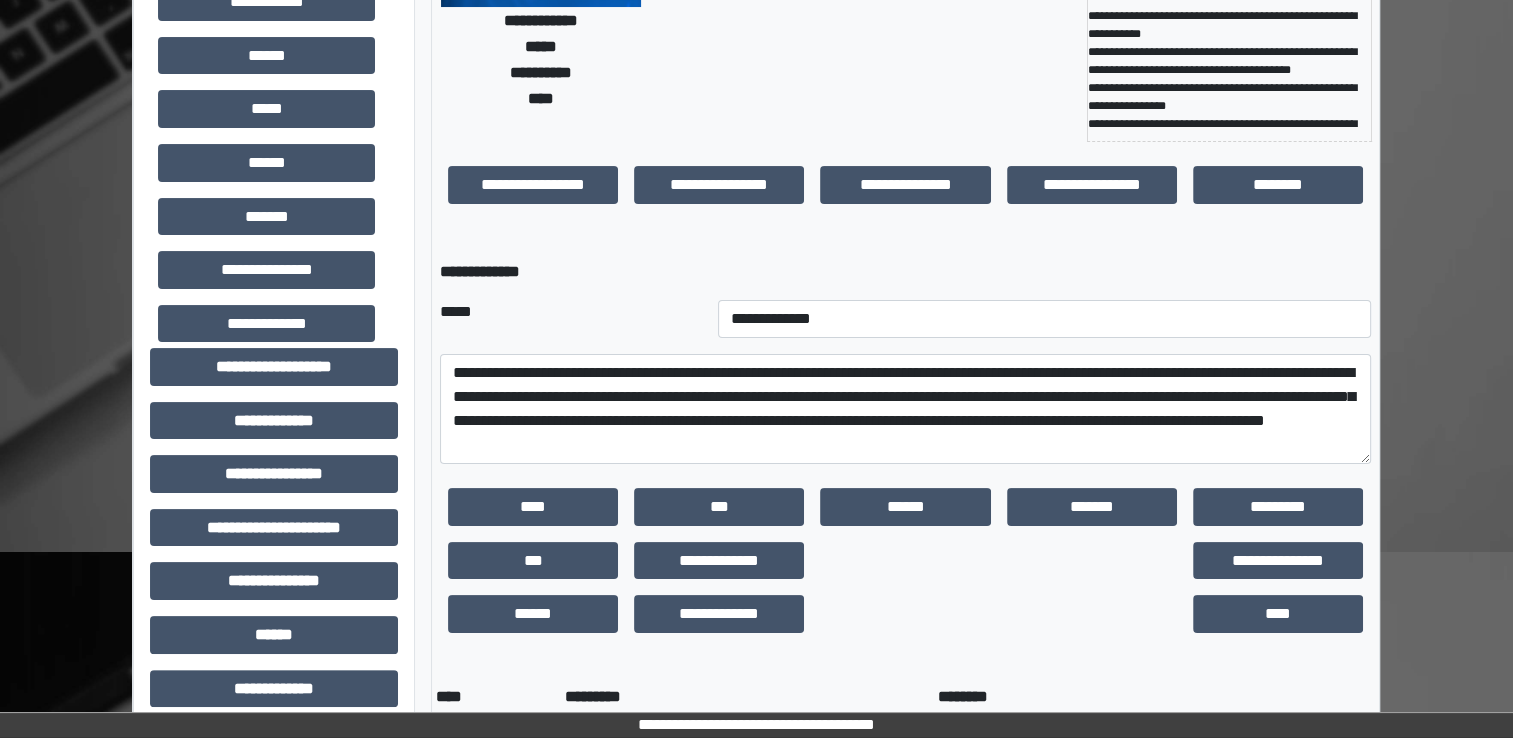 click on "**********" at bounding box center (756, 497) 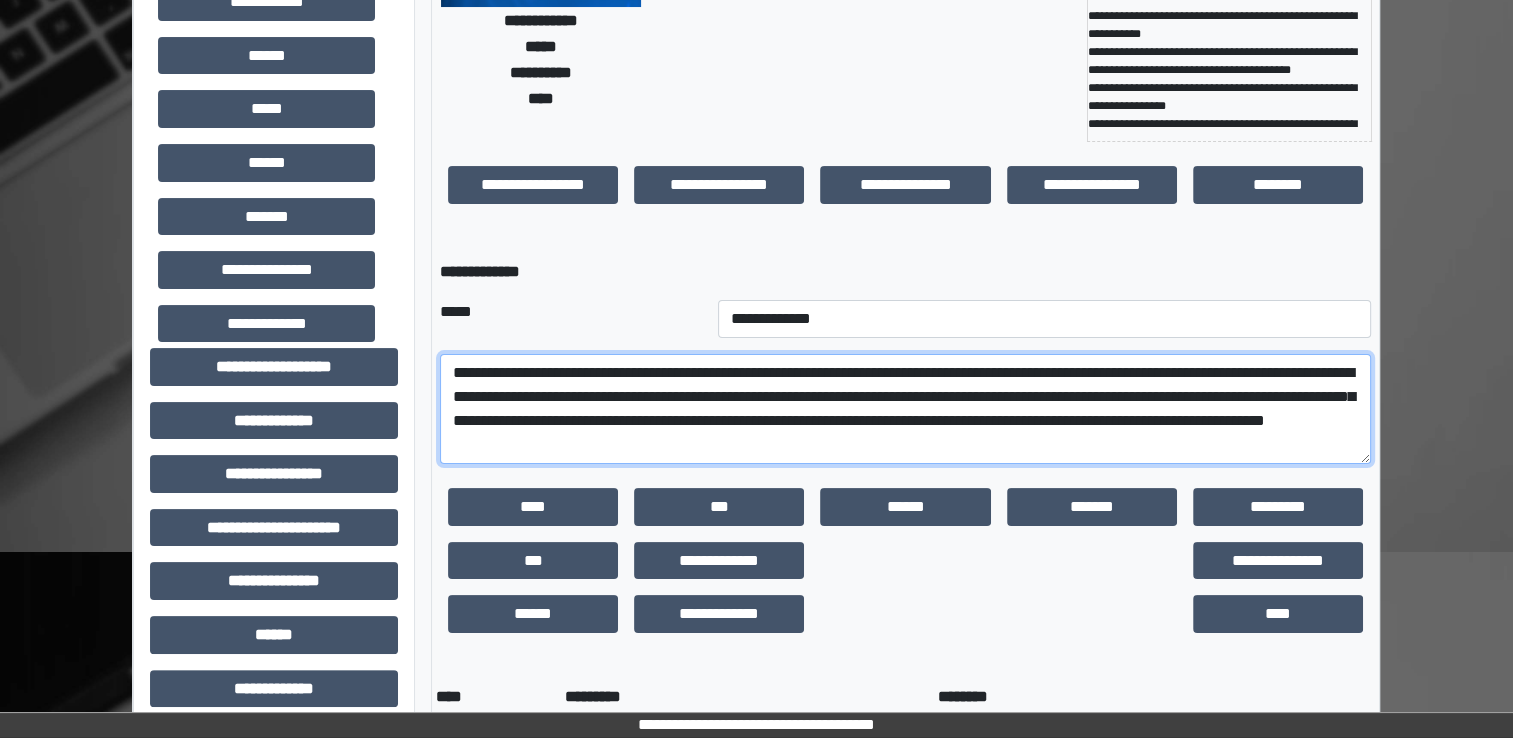 click on "**********" at bounding box center (905, 409) 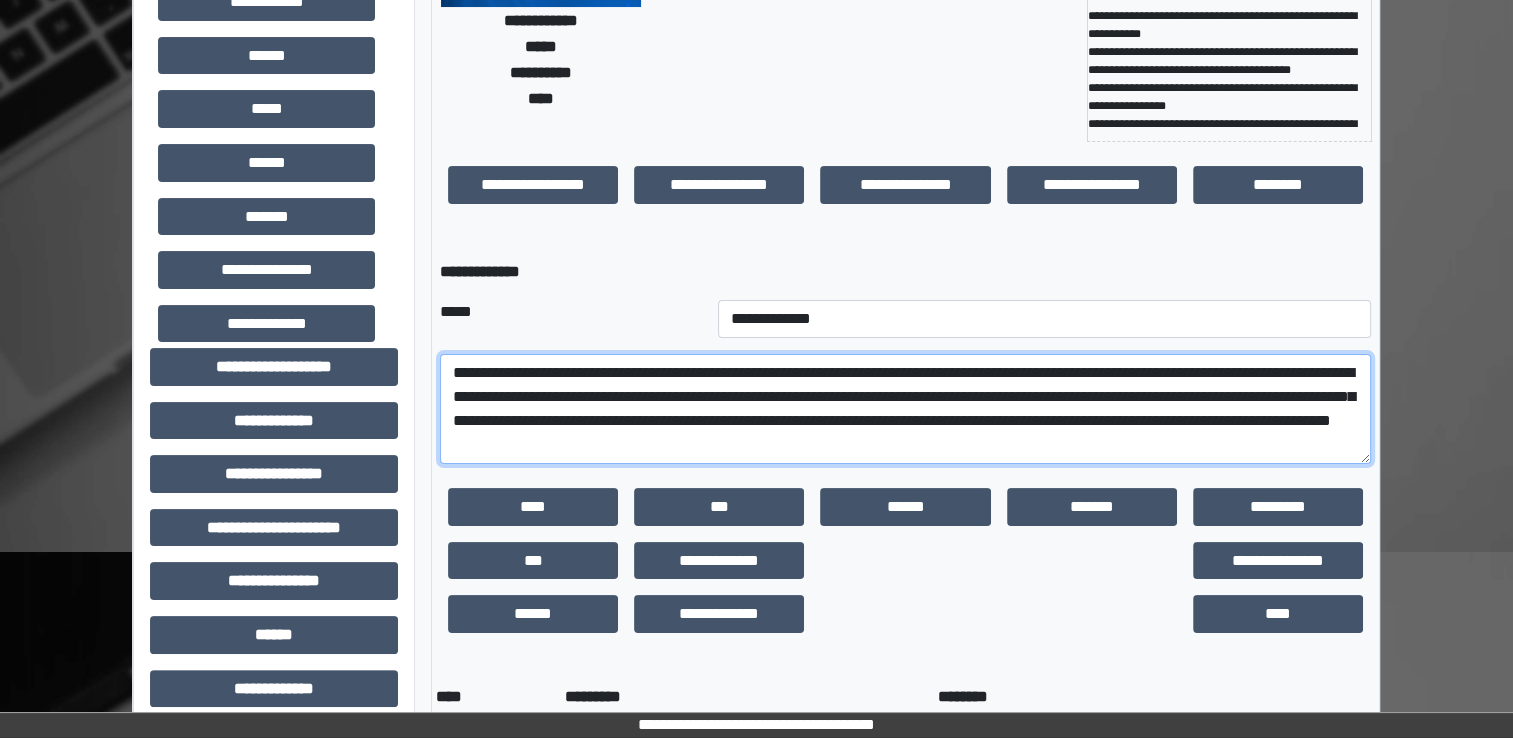 click on "**********" at bounding box center [905, 409] 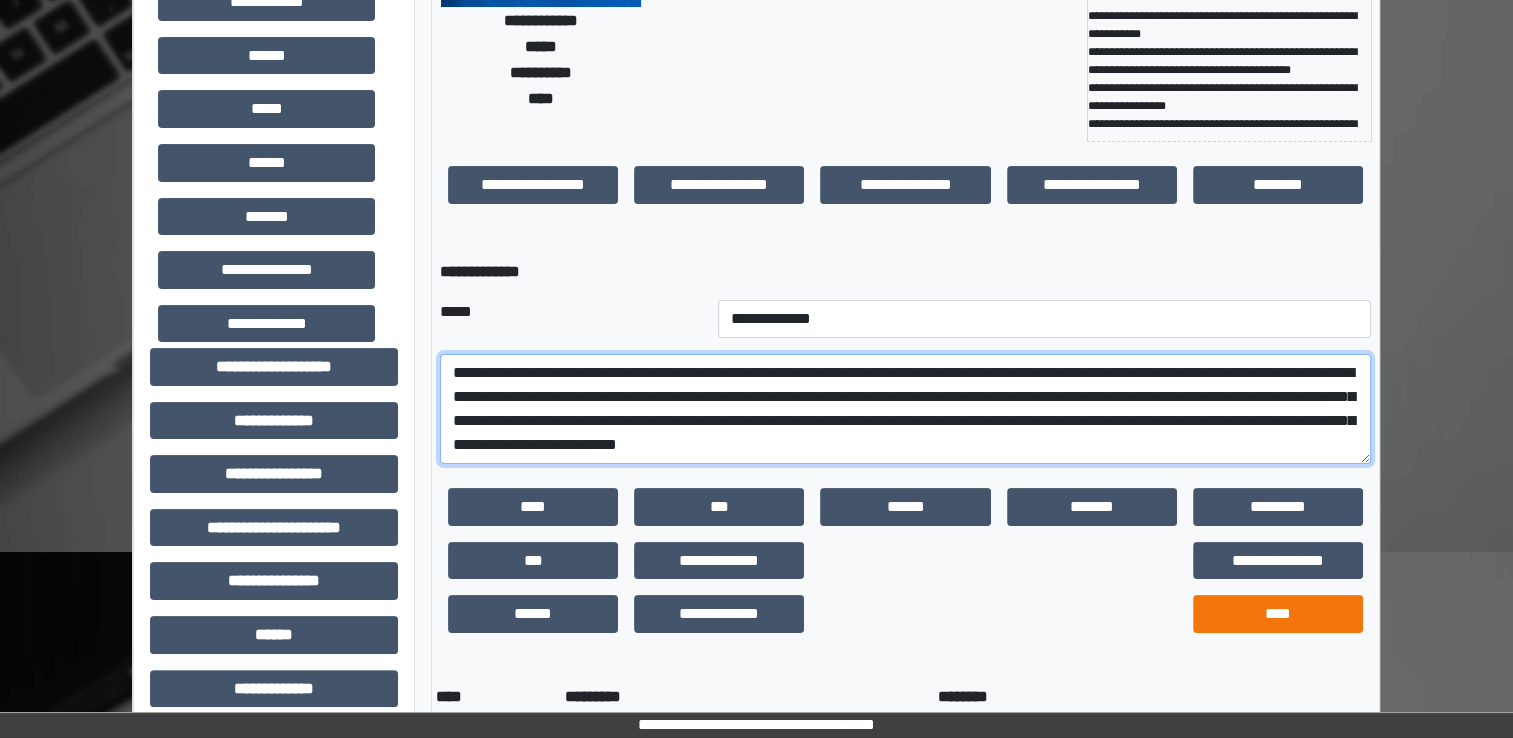 type on "**********" 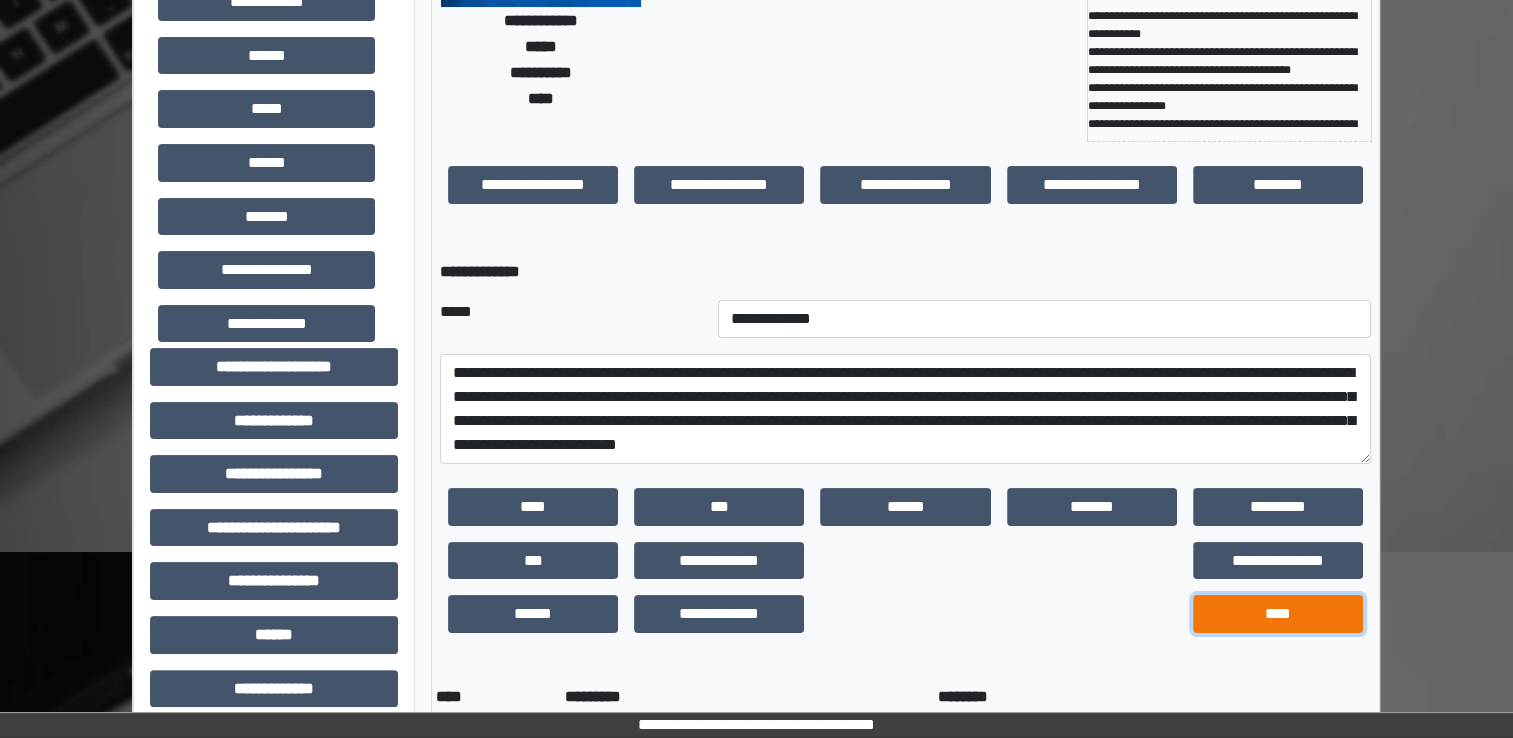 click on "****" at bounding box center (1278, 614) 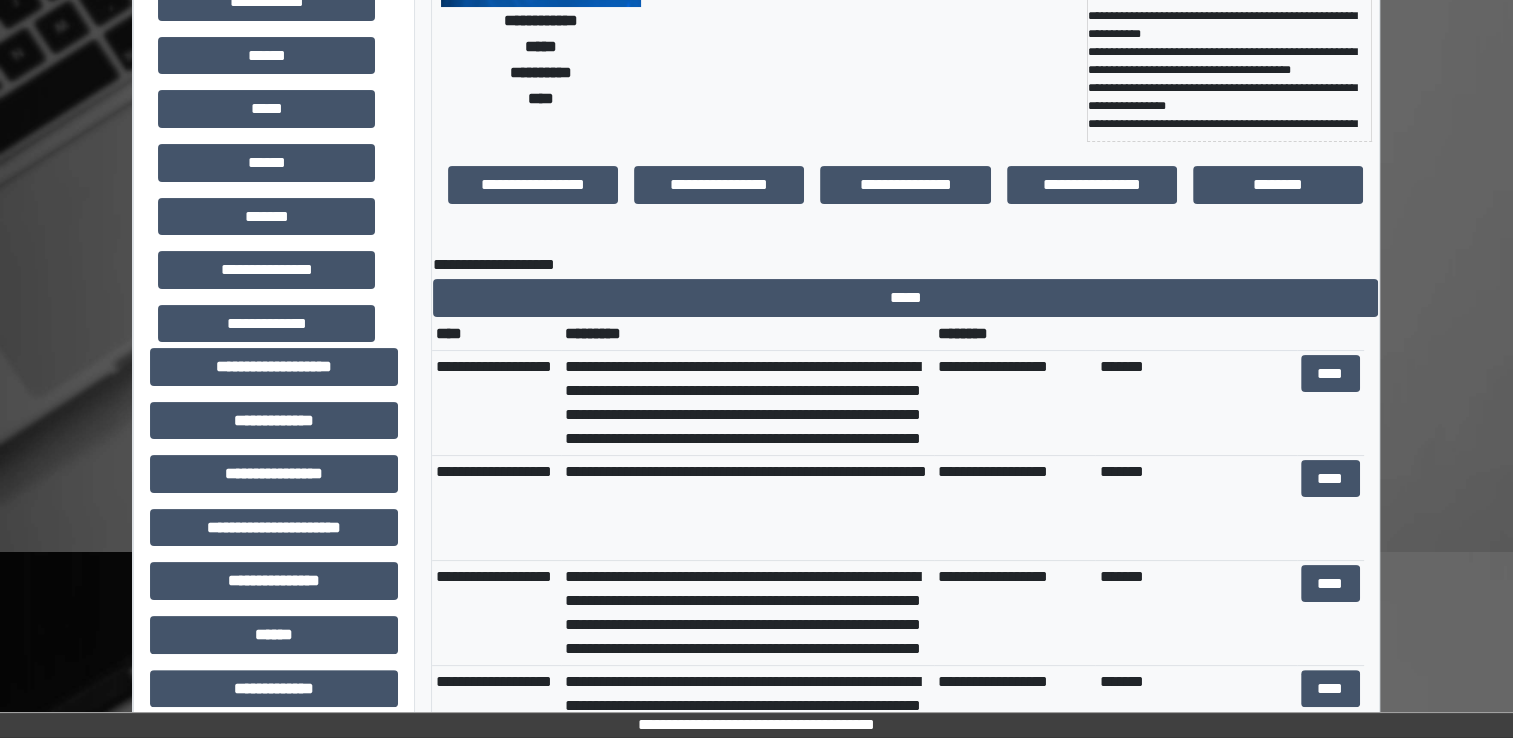 click on "**********" at bounding box center [747, 403] 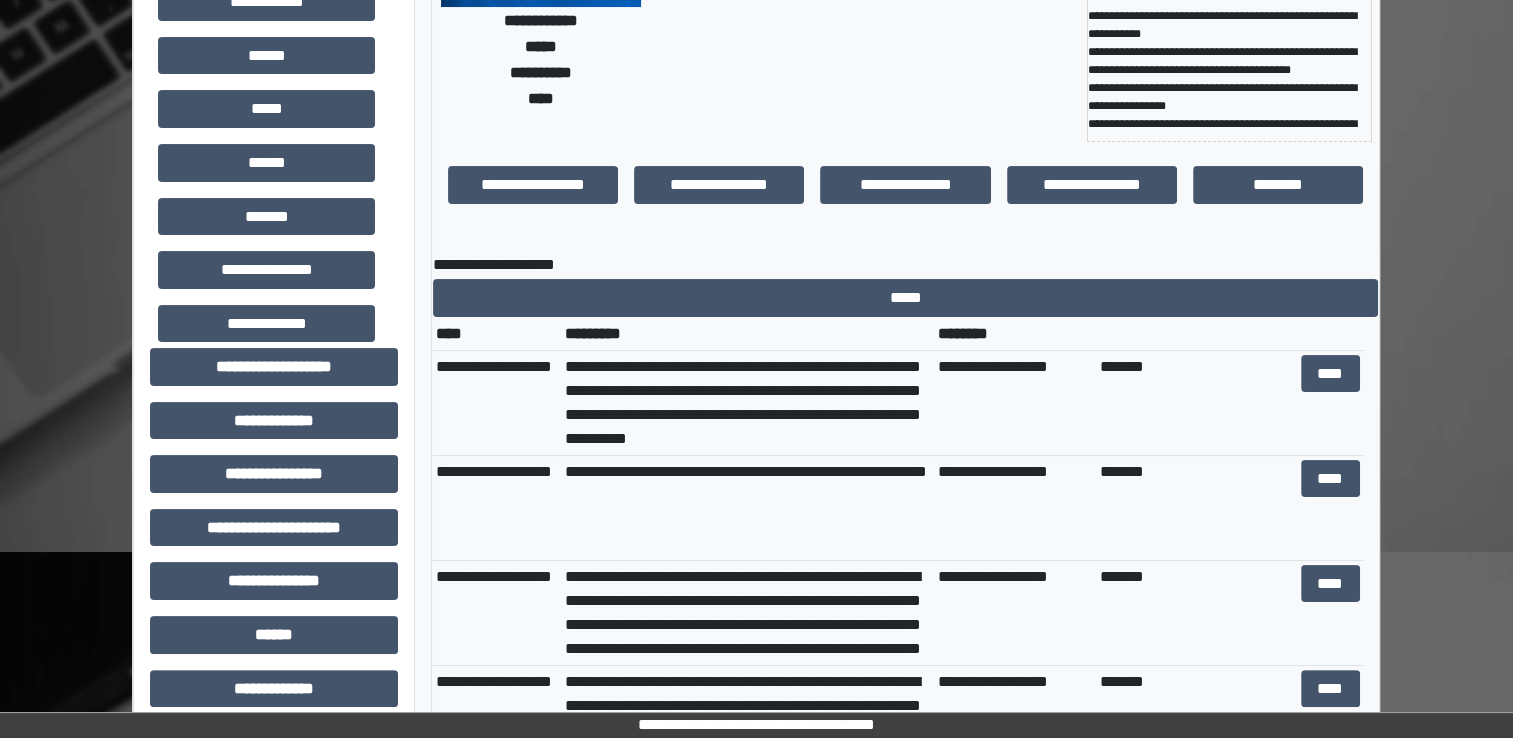 scroll, scrollTop: 0, scrollLeft: 0, axis: both 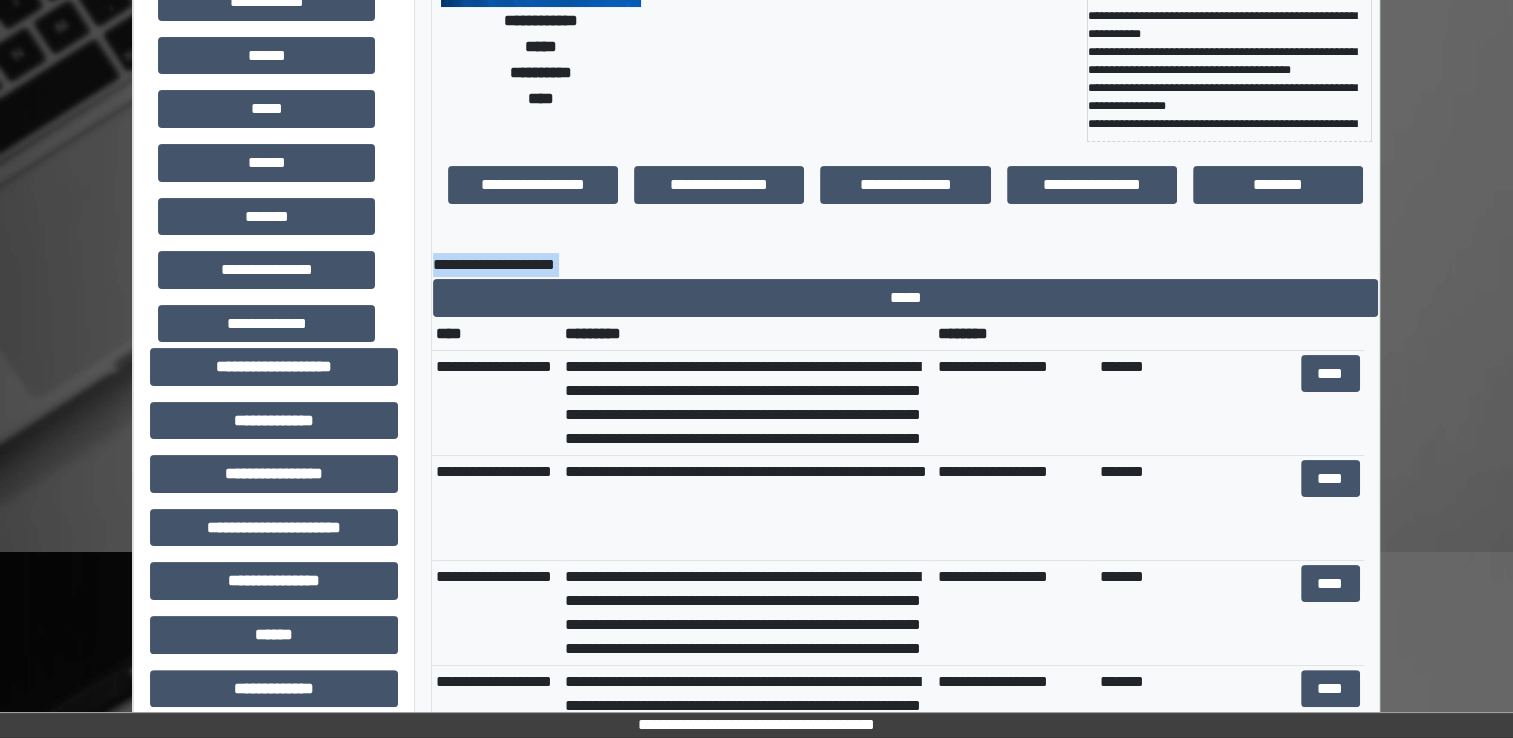 drag, startPoint x: 1510, startPoint y: 351, endPoint x: 1501, endPoint y: 259, distance: 92.43917 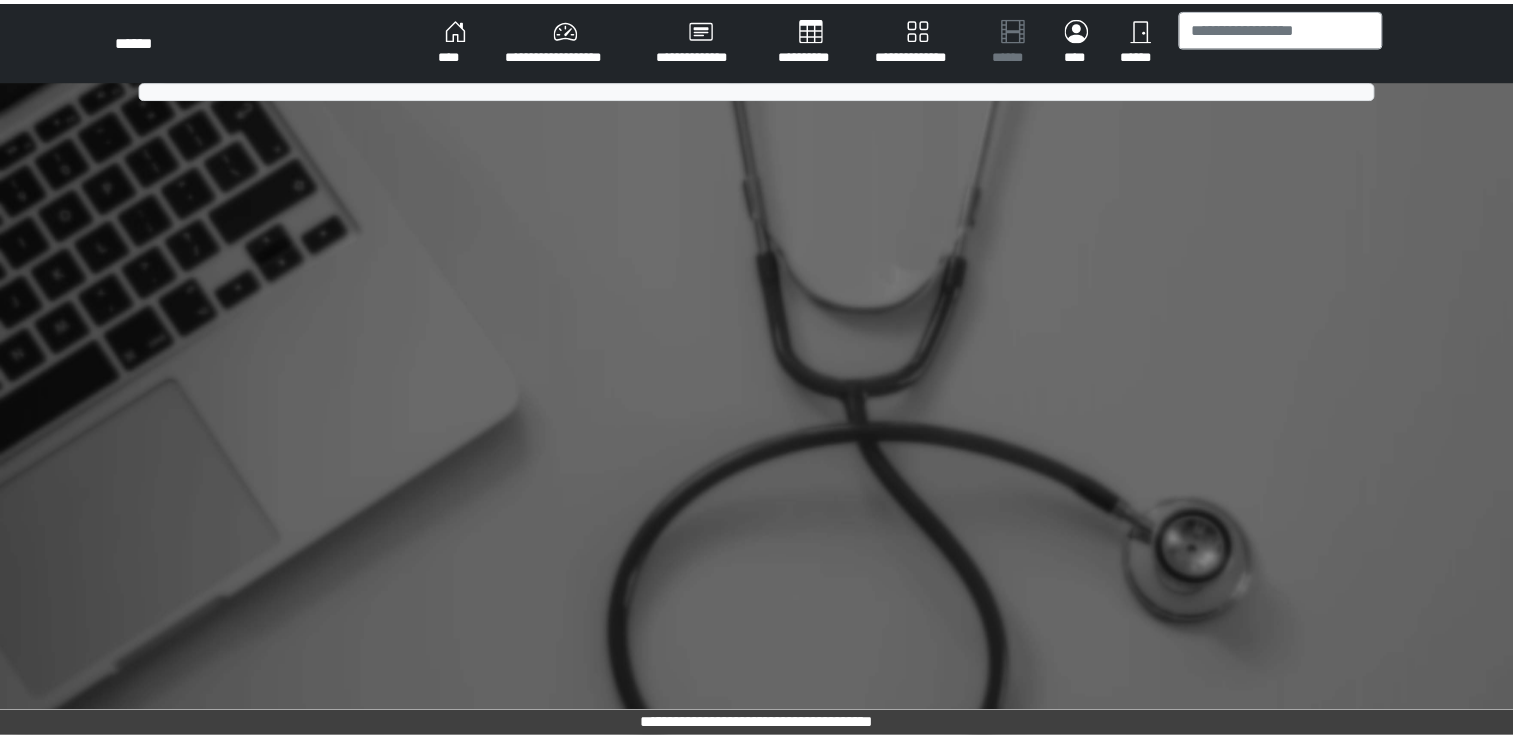 scroll, scrollTop: 0, scrollLeft: 0, axis: both 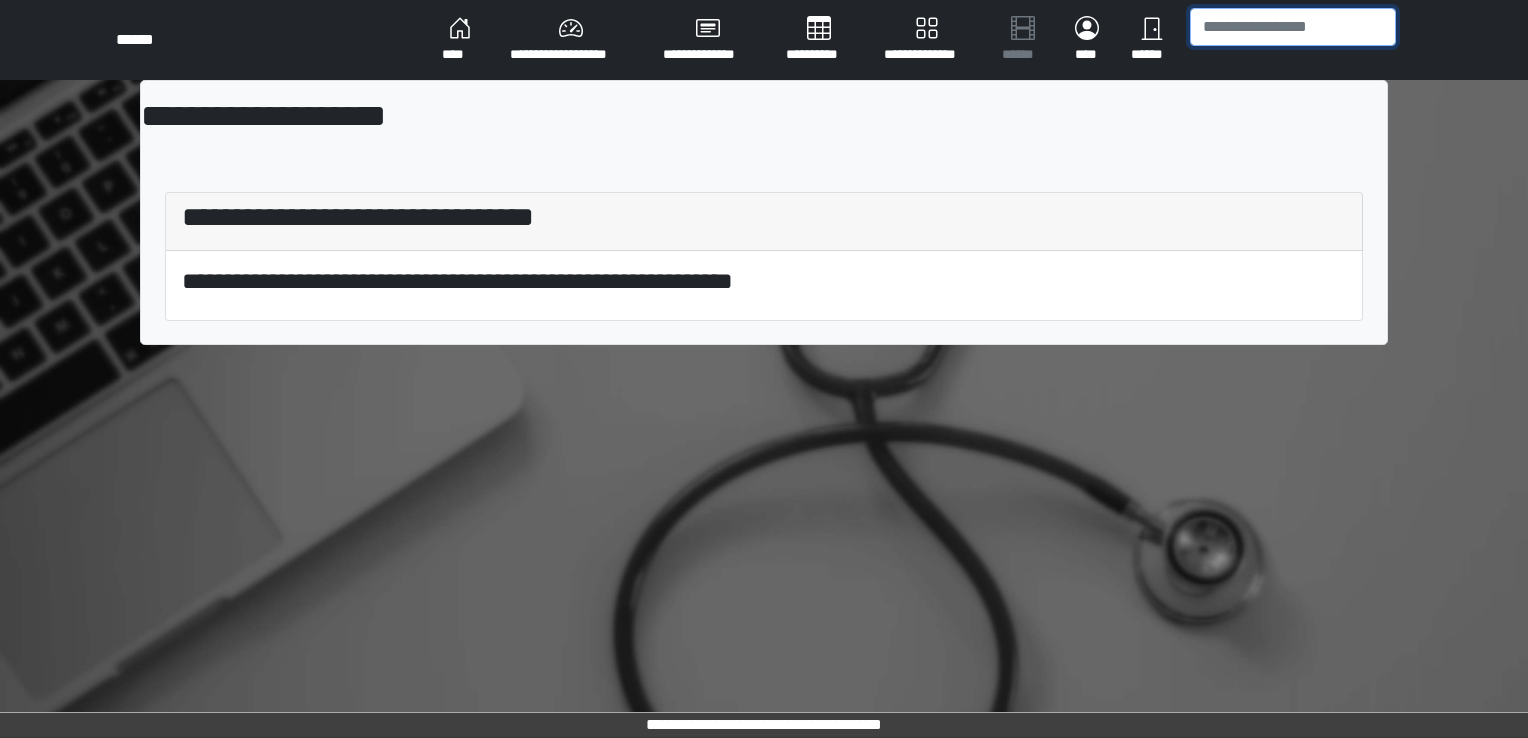 click at bounding box center (1293, 27) 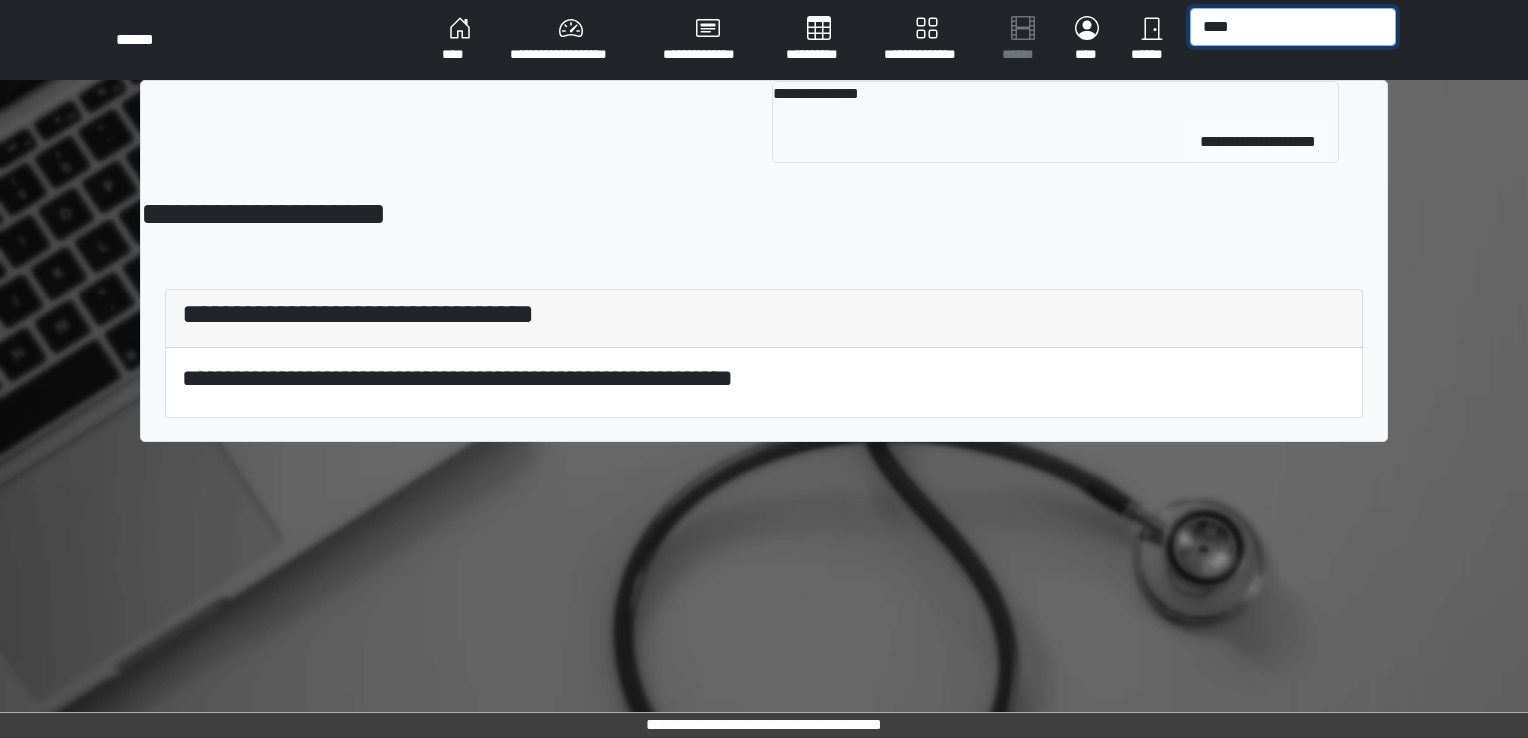 type on "****" 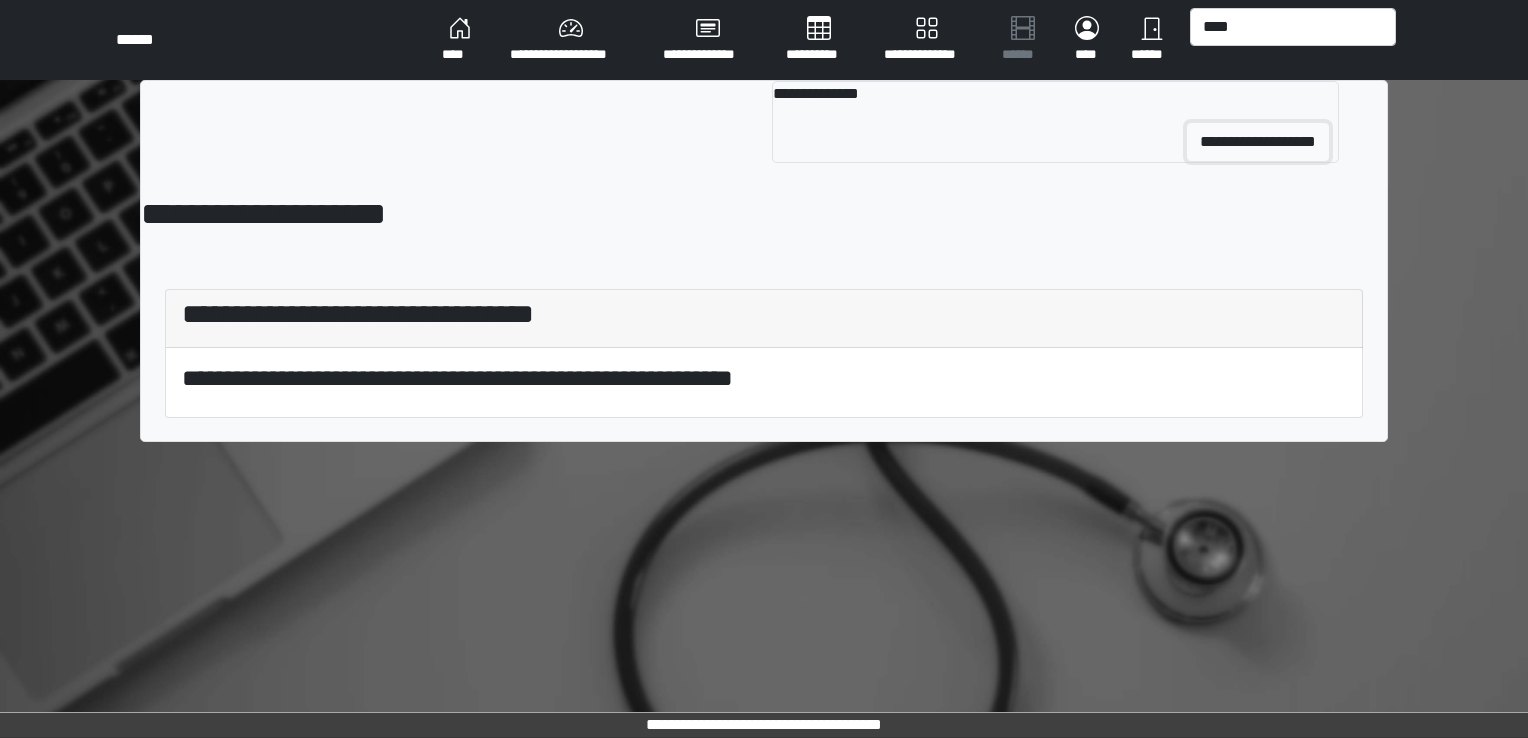 click on "**********" at bounding box center [1258, 142] 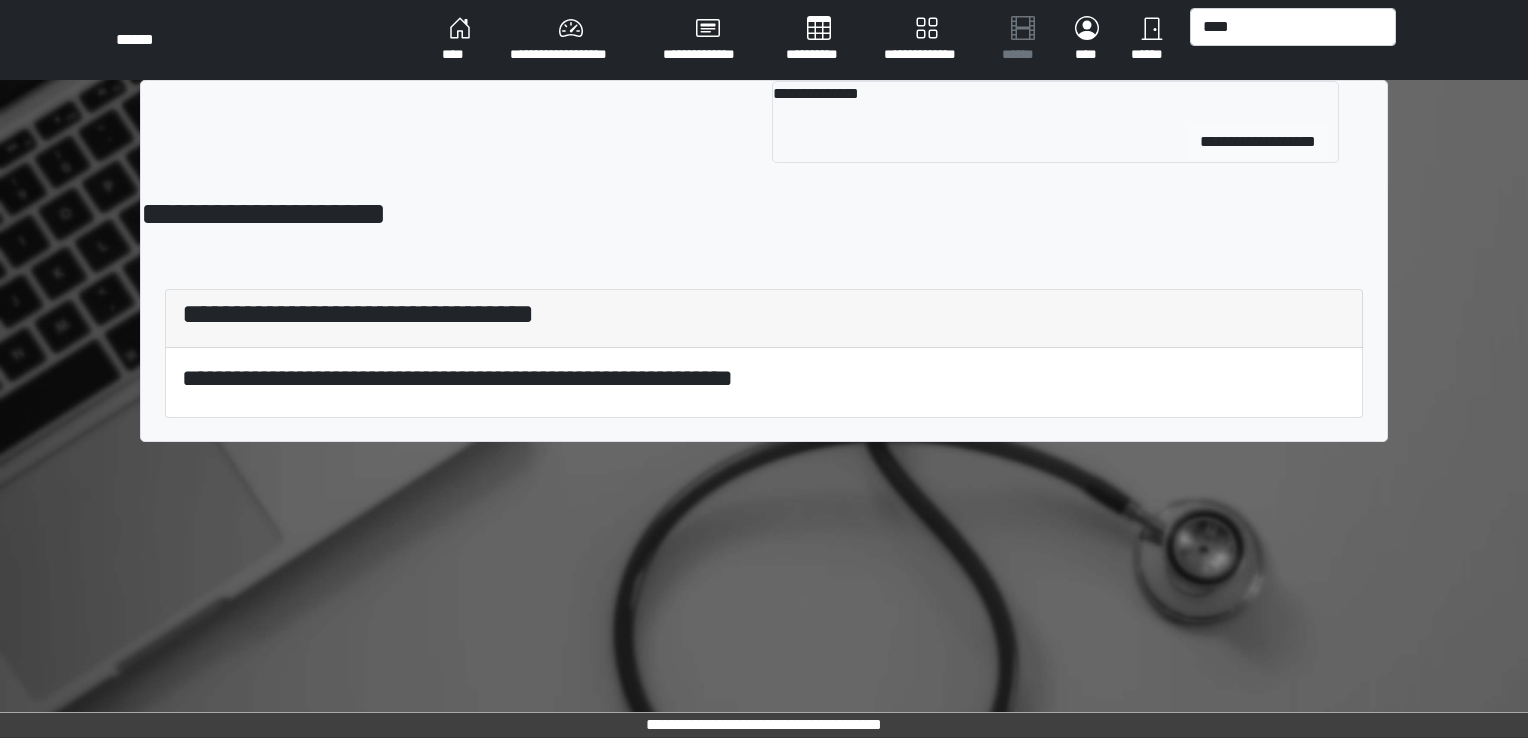 type 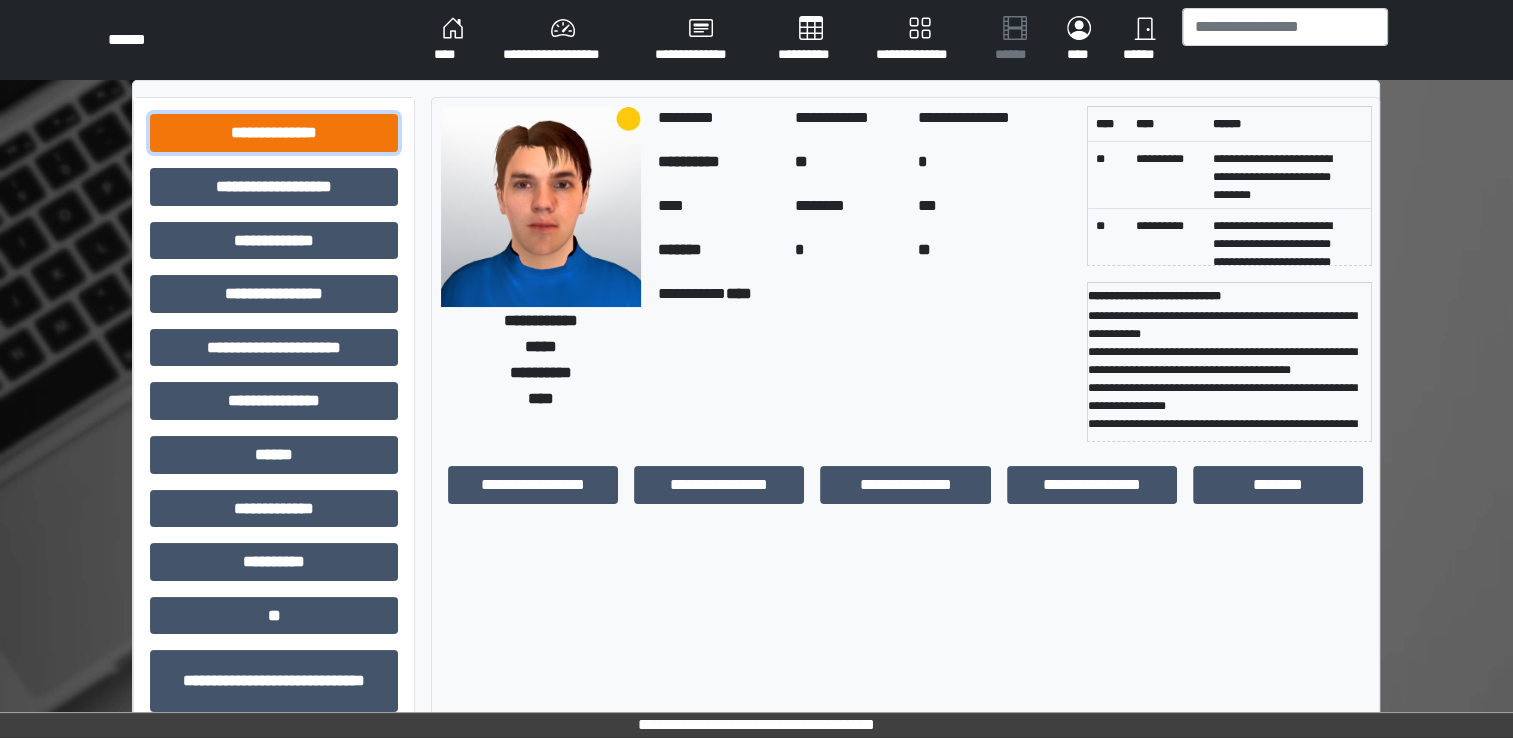 click on "**********" at bounding box center (274, 133) 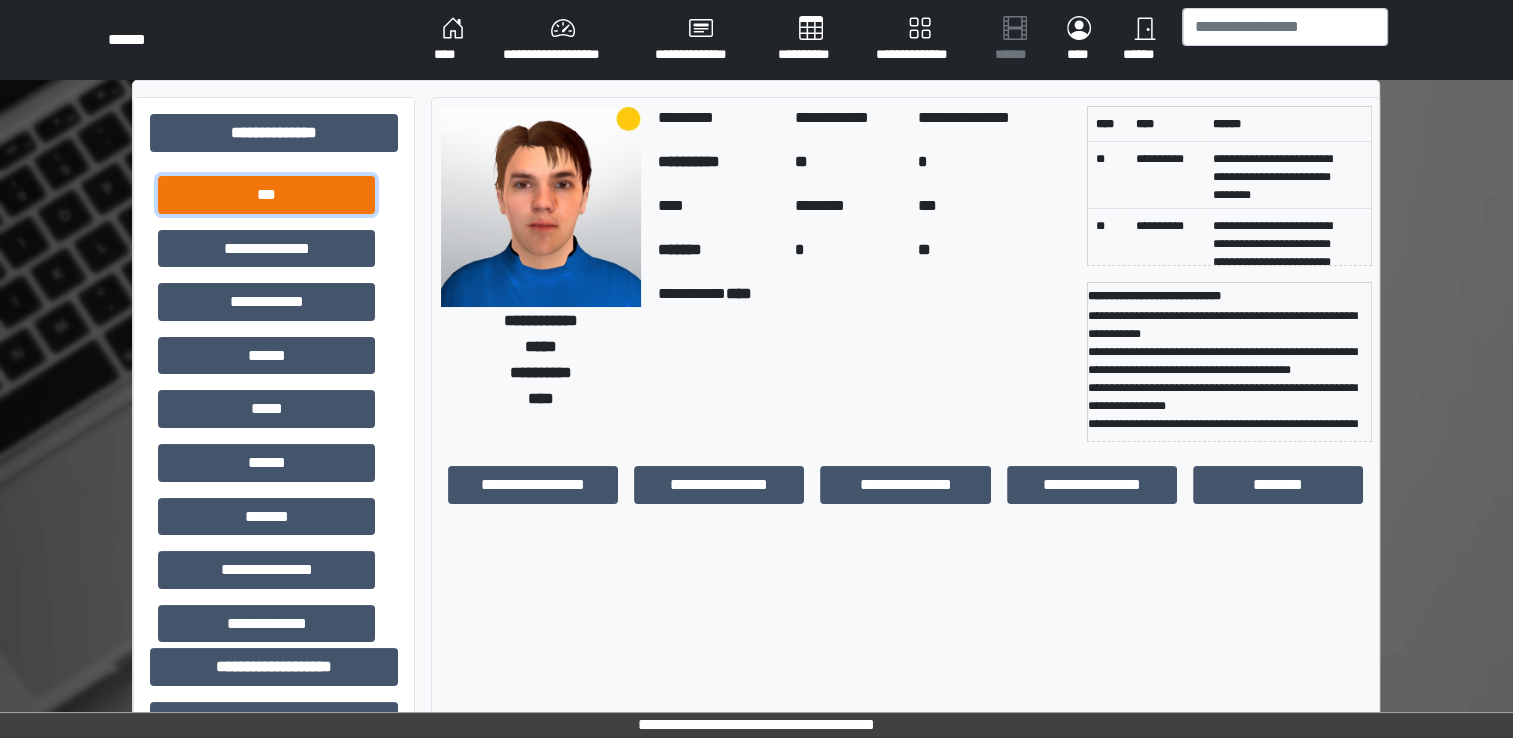 click on "***" at bounding box center (266, 195) 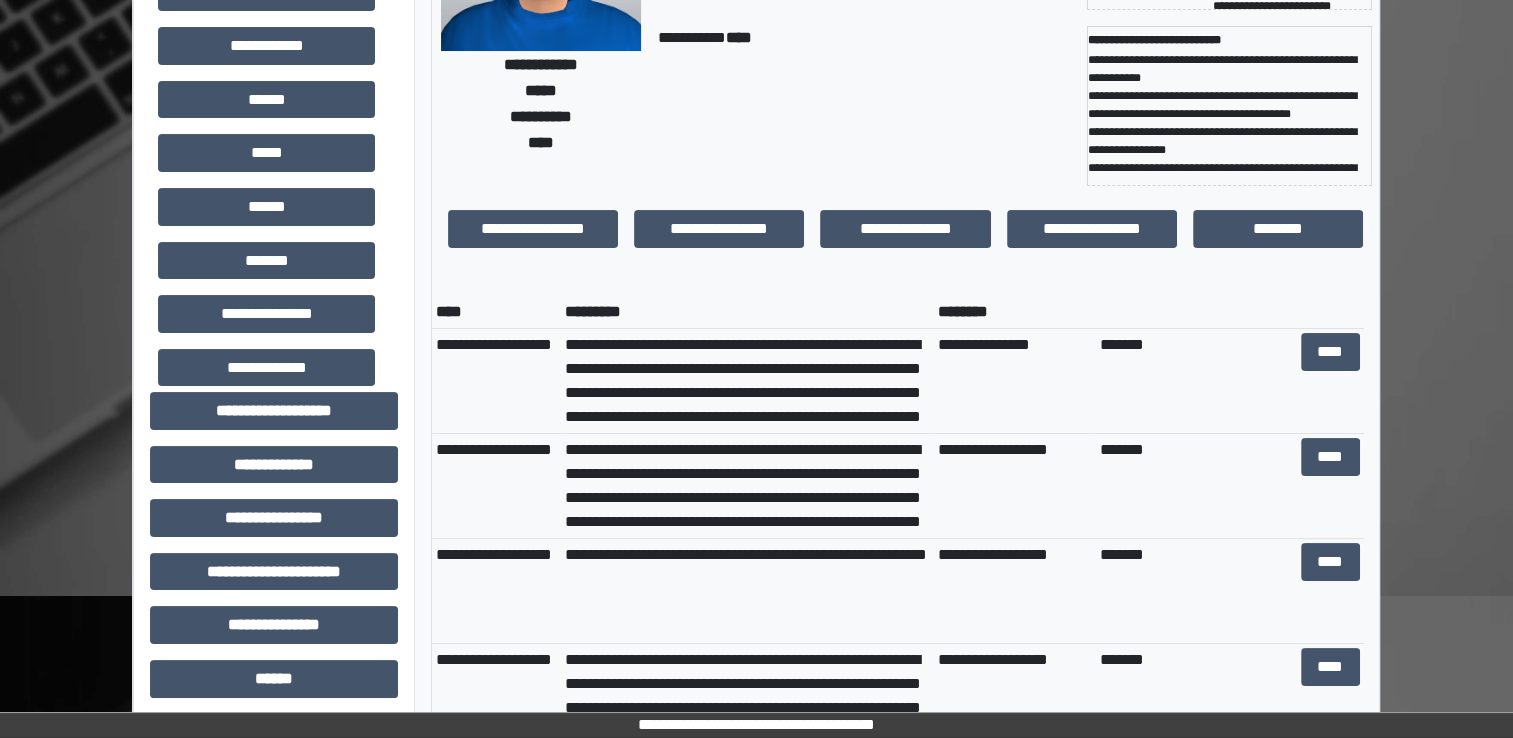 scroll, scrollTop: 261, scrollLeft: 0, axis: vertical 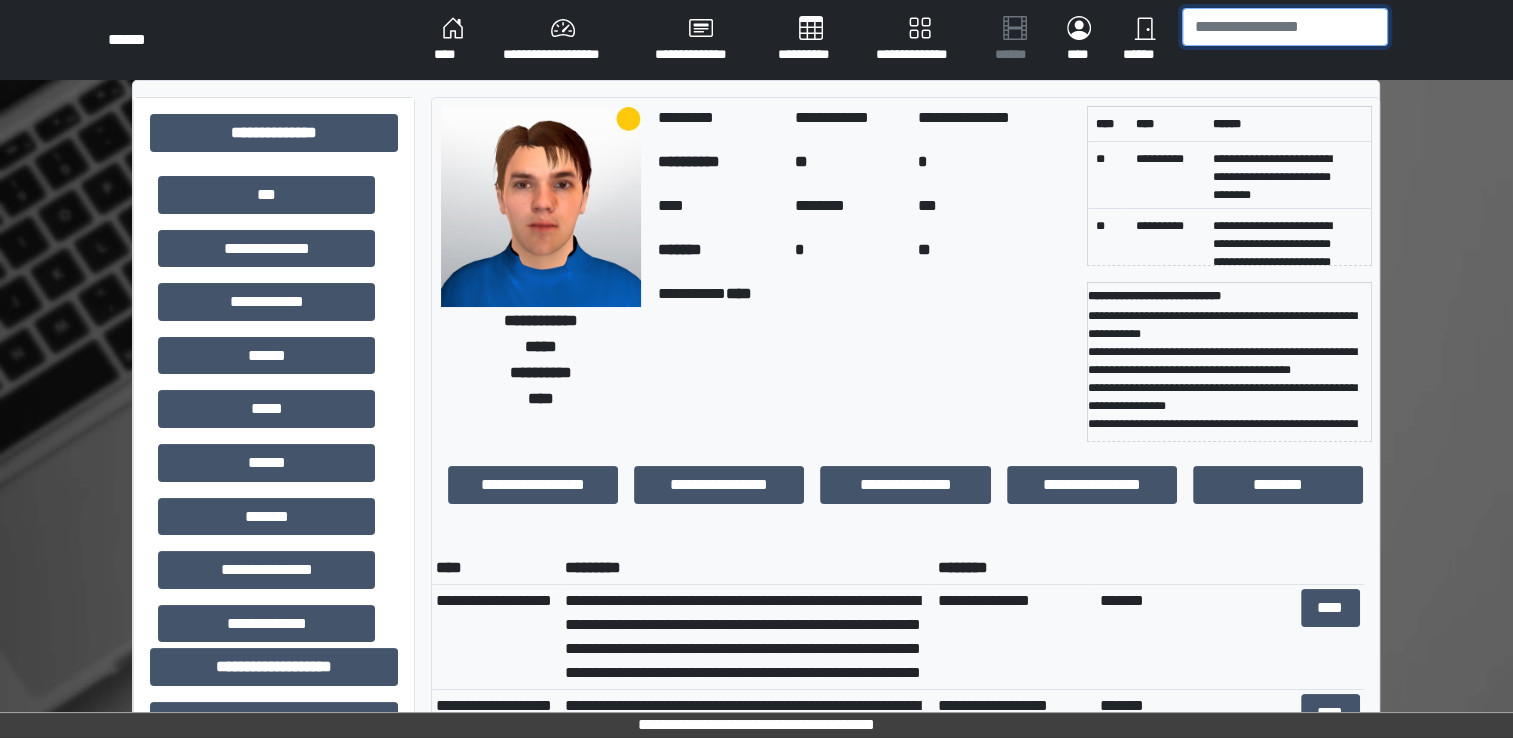 click at bounding box center [1285, 27] 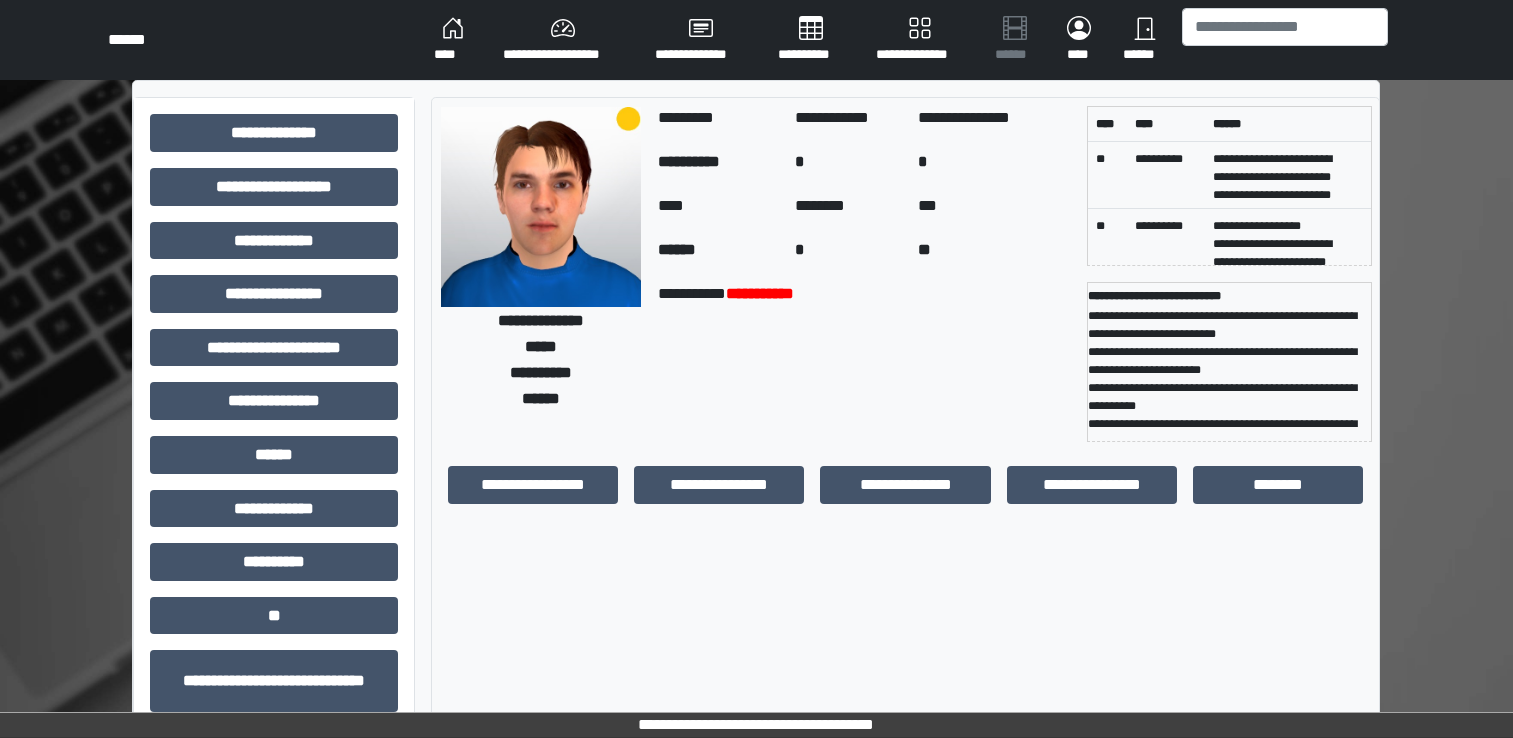 scroll, scrollTop: 0, scrollLeft: 0, axis: both 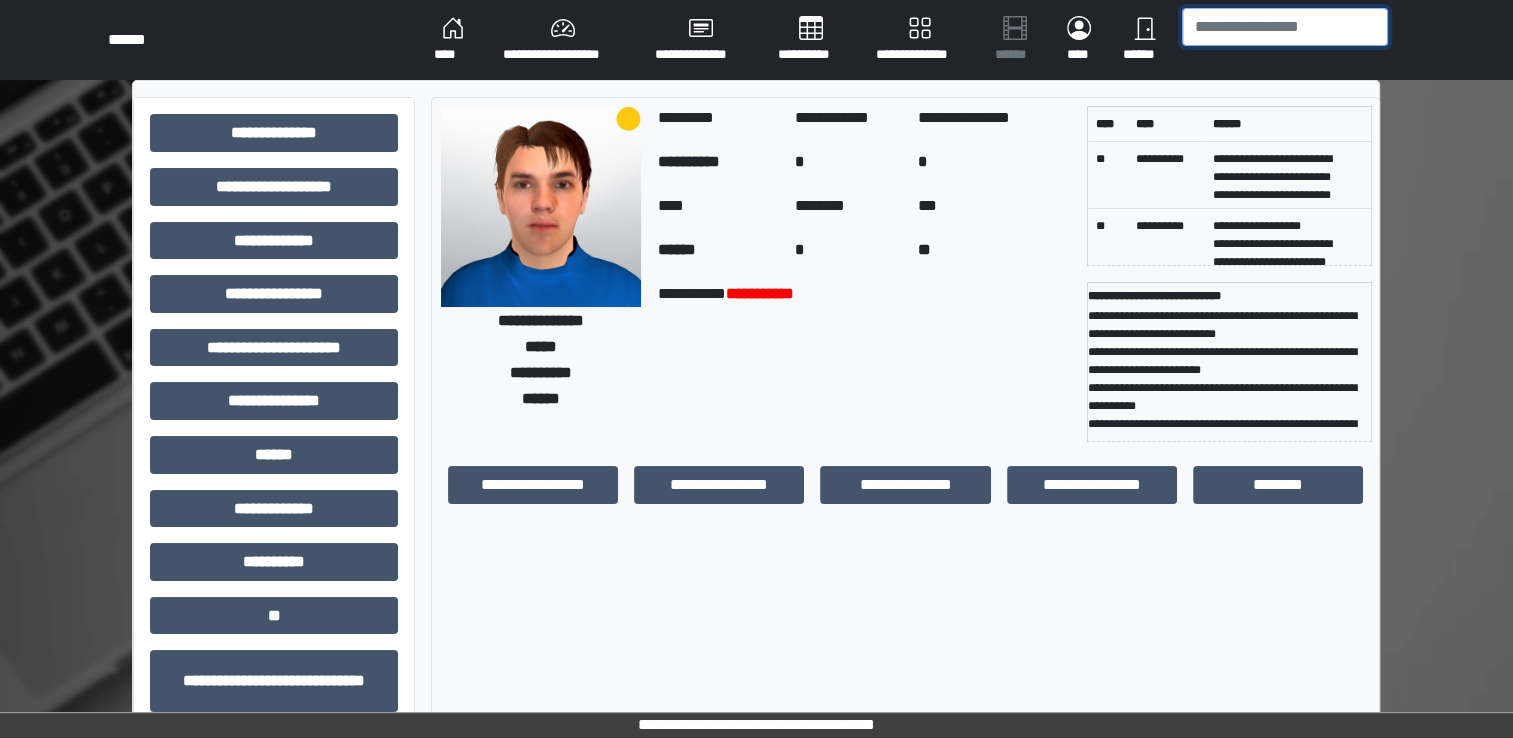 drag, startPoint x: 0, startPoint y: 0, endPoint x: 1236, endPoint y: 26, distance: 1236.2734 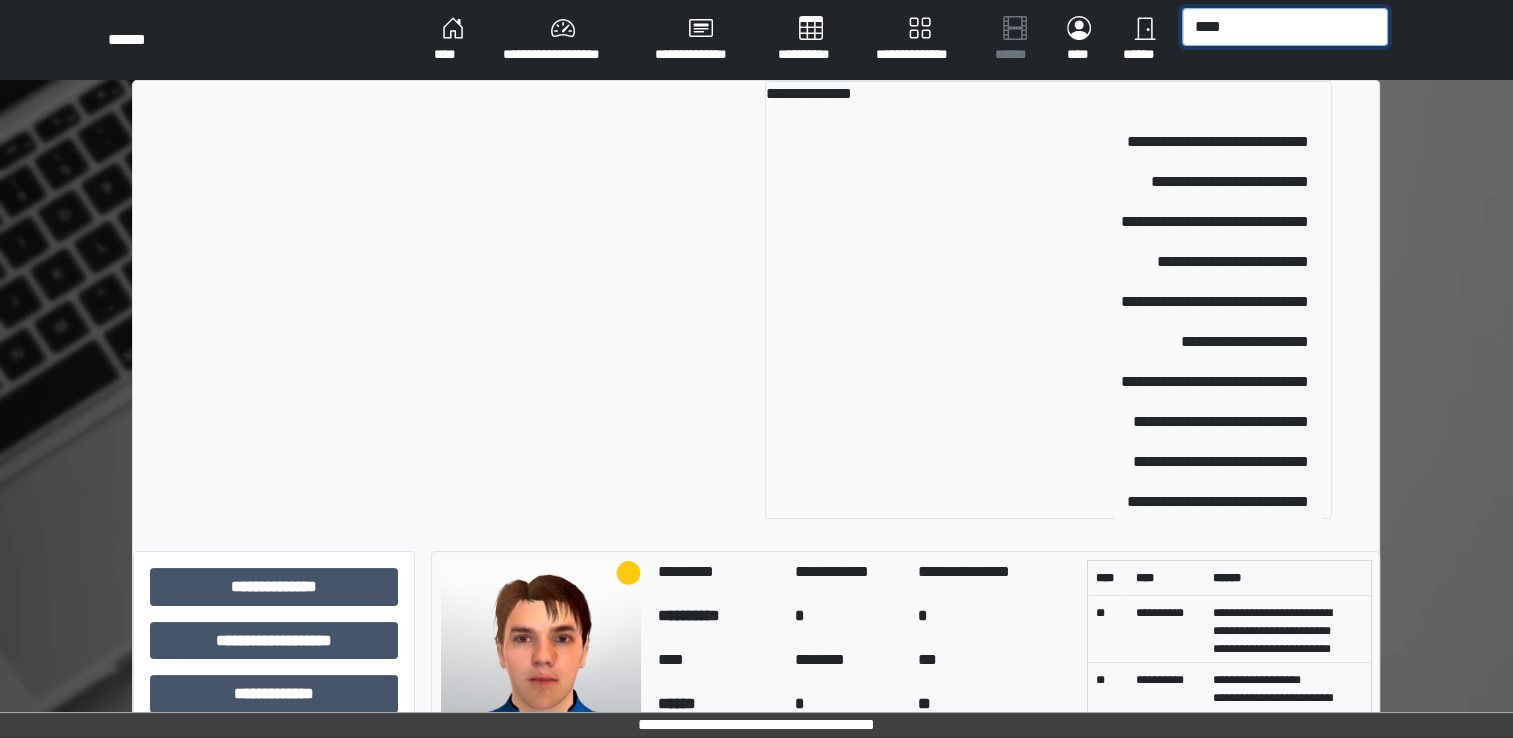 type on "****" 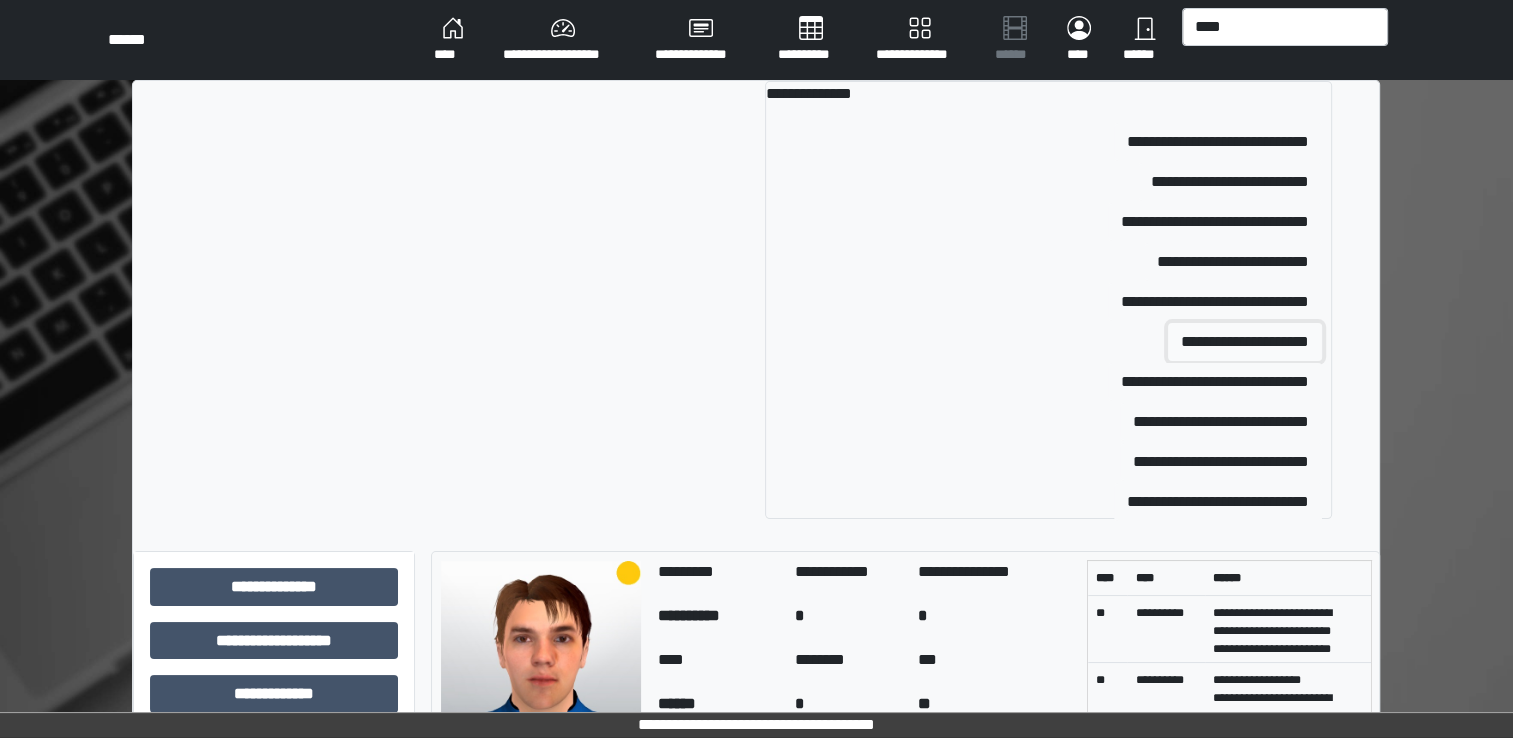 click on "**********" at bounding box center [1245, 342] 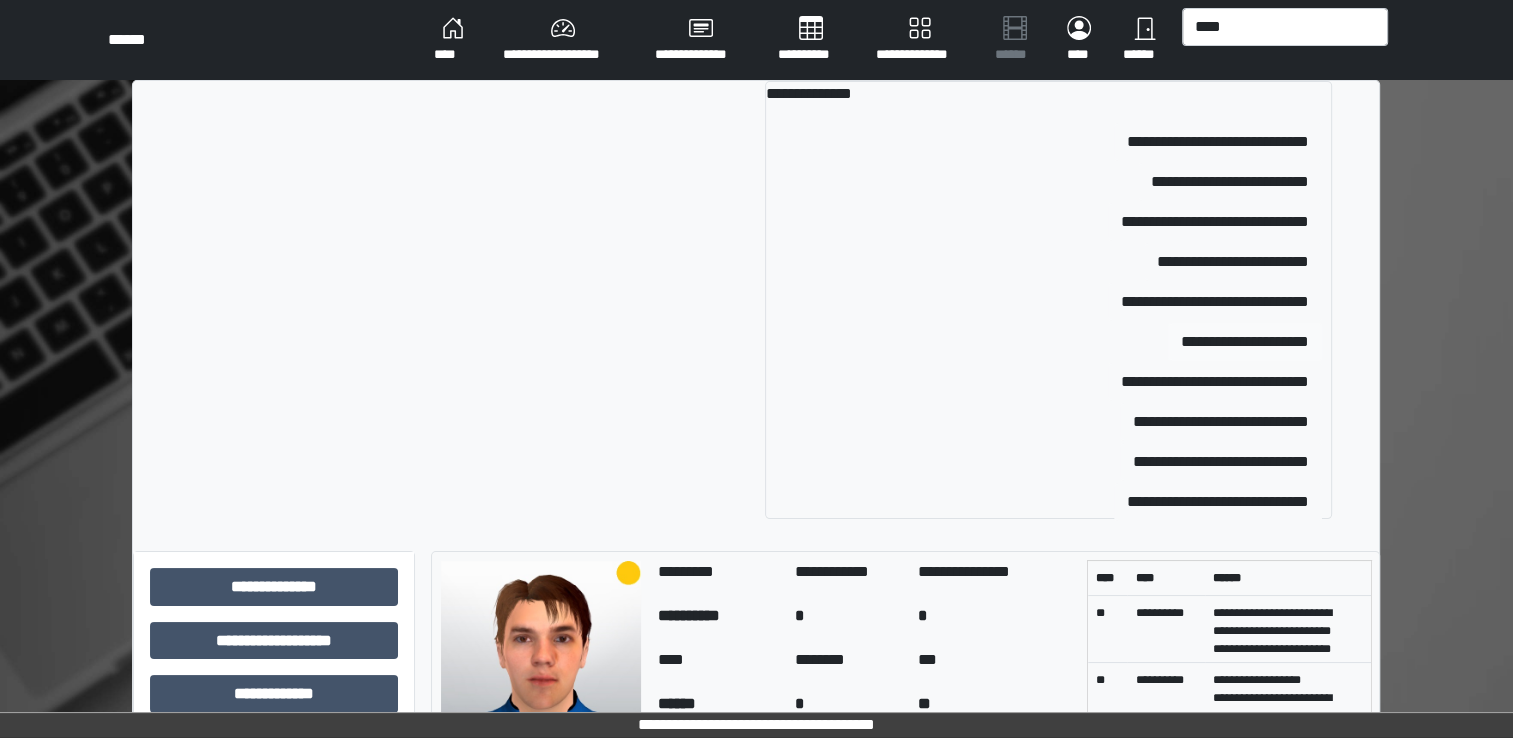 type 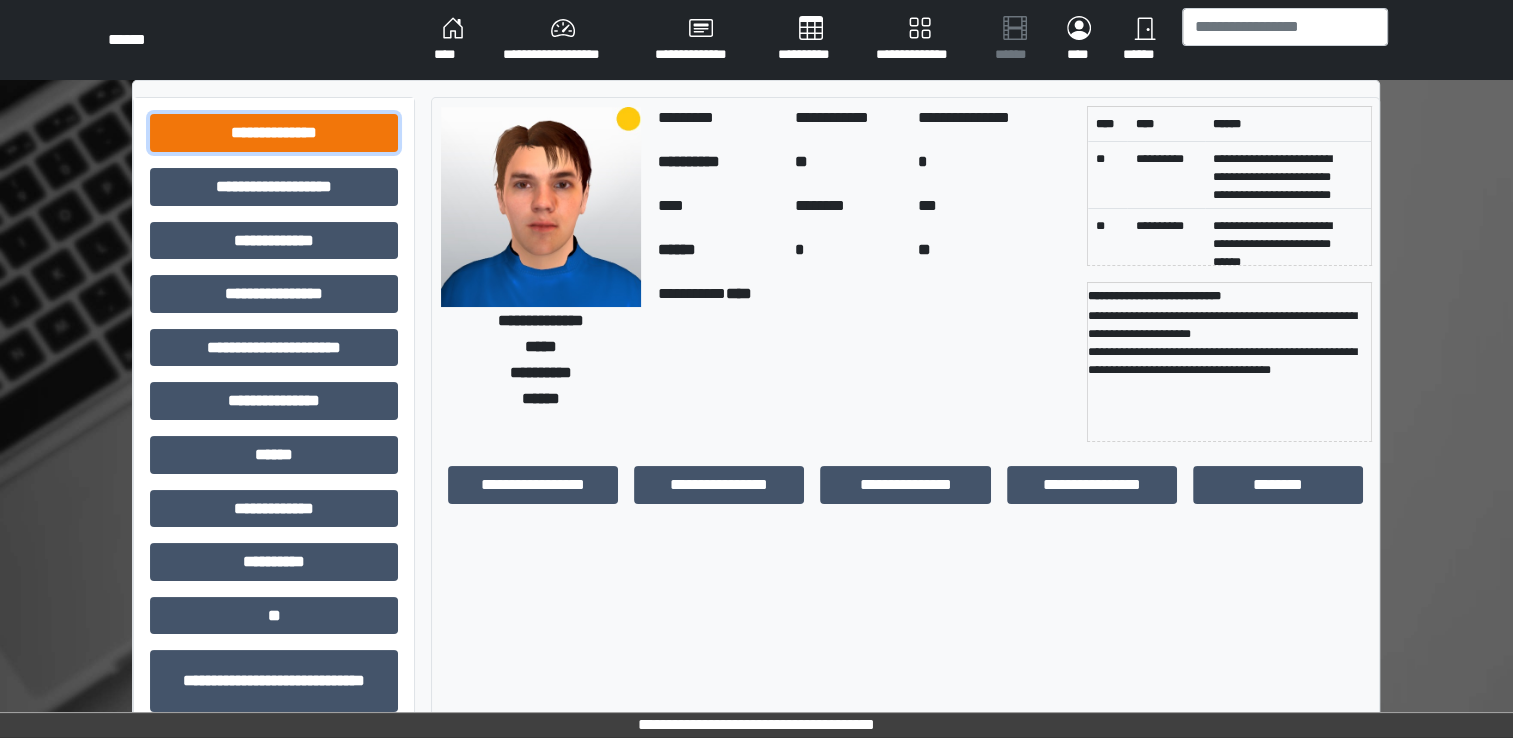 click on "**********" at bounding box center [274, 133] 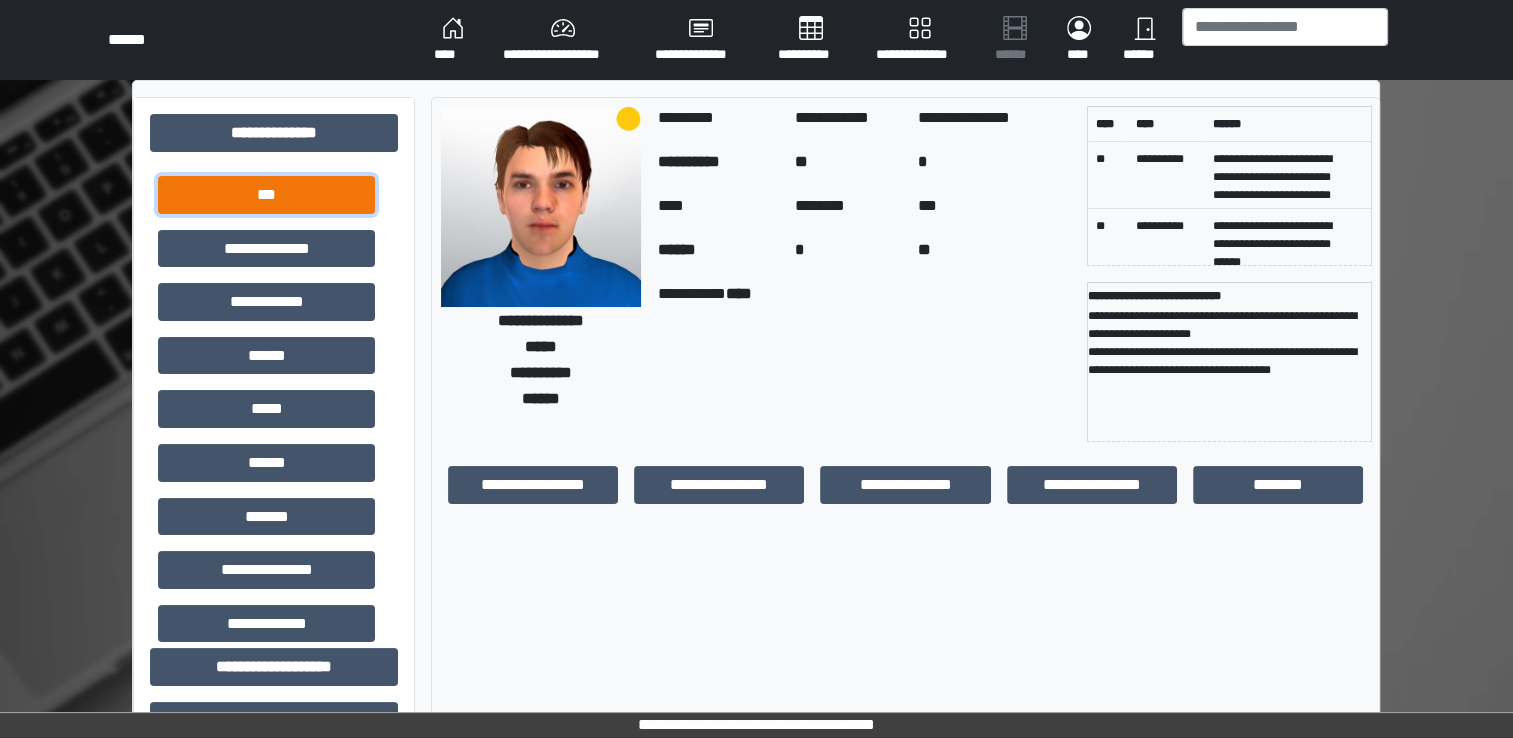 click on "***" at bounding box center (266, 195) 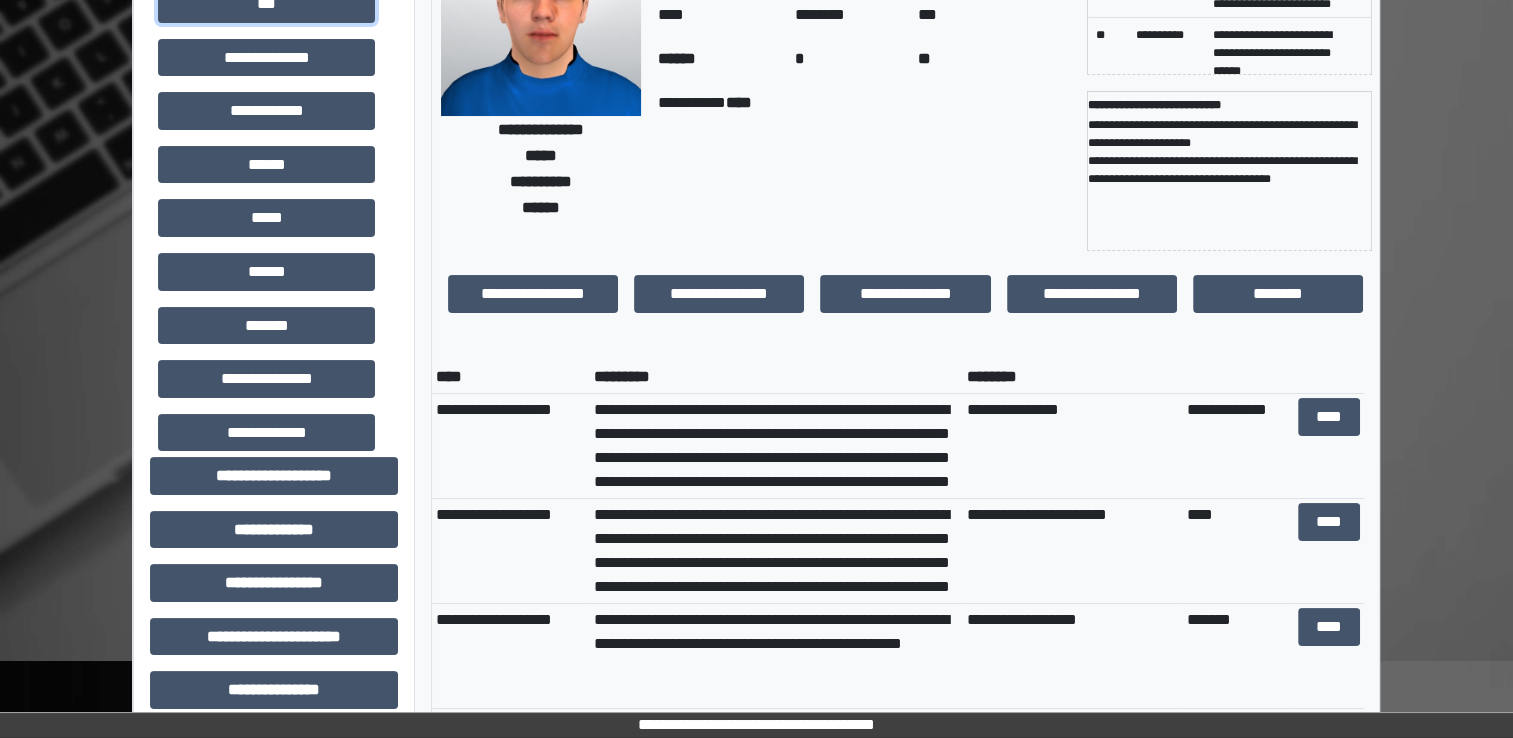 scroll, scrollTop: 196, scrollLeft: 0, axis: vertical 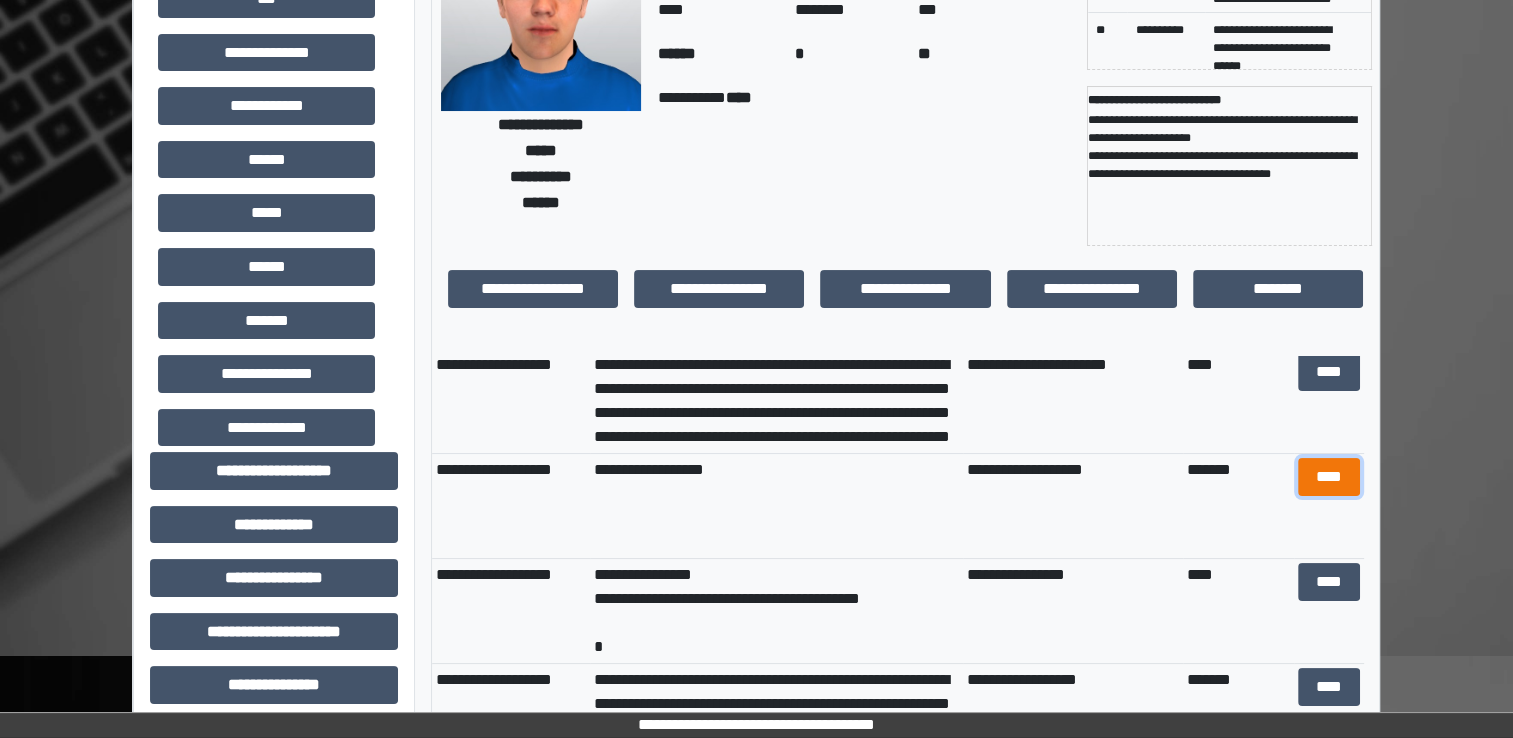 click on "****" at bounding box center (1329, 477) 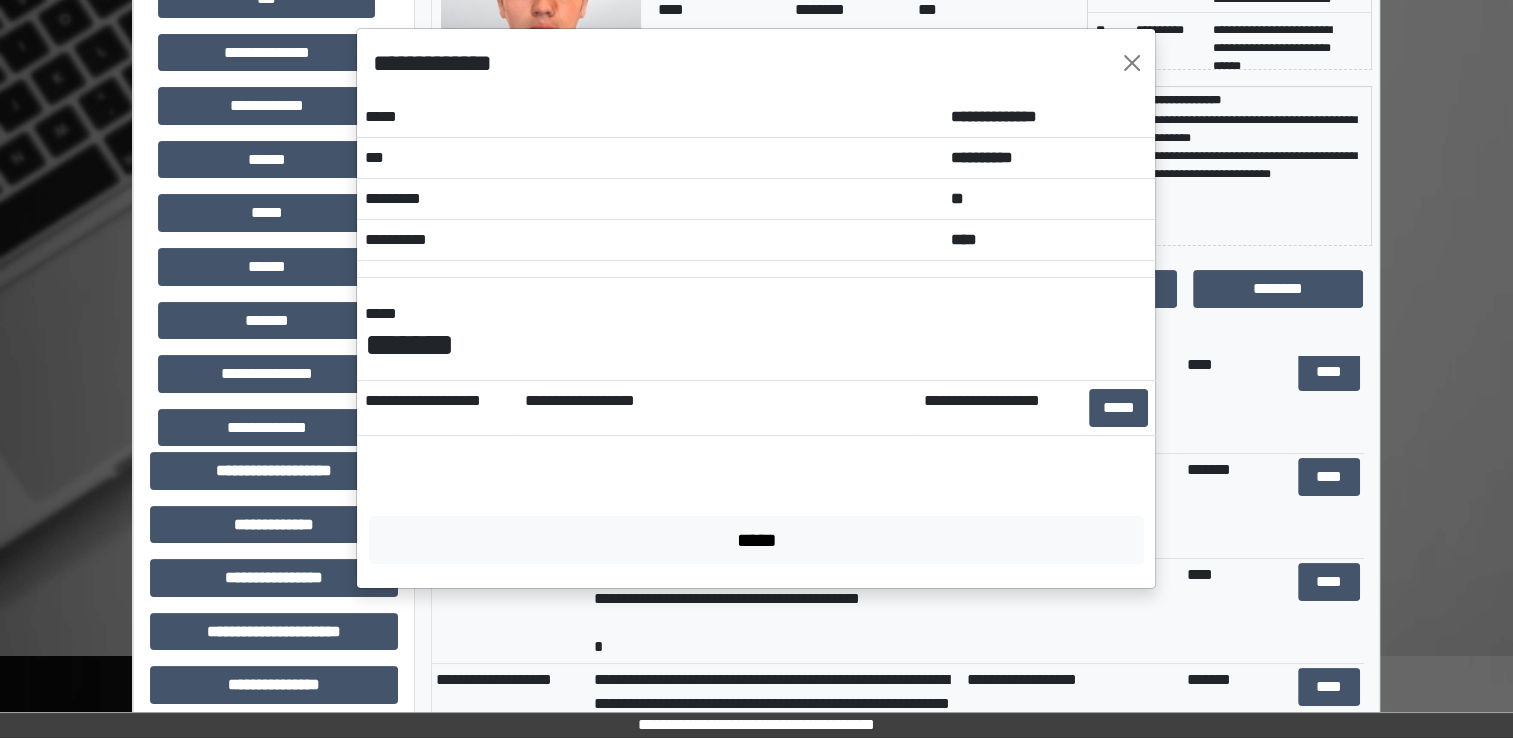 click on "**********" at bounding box center [716, 408] 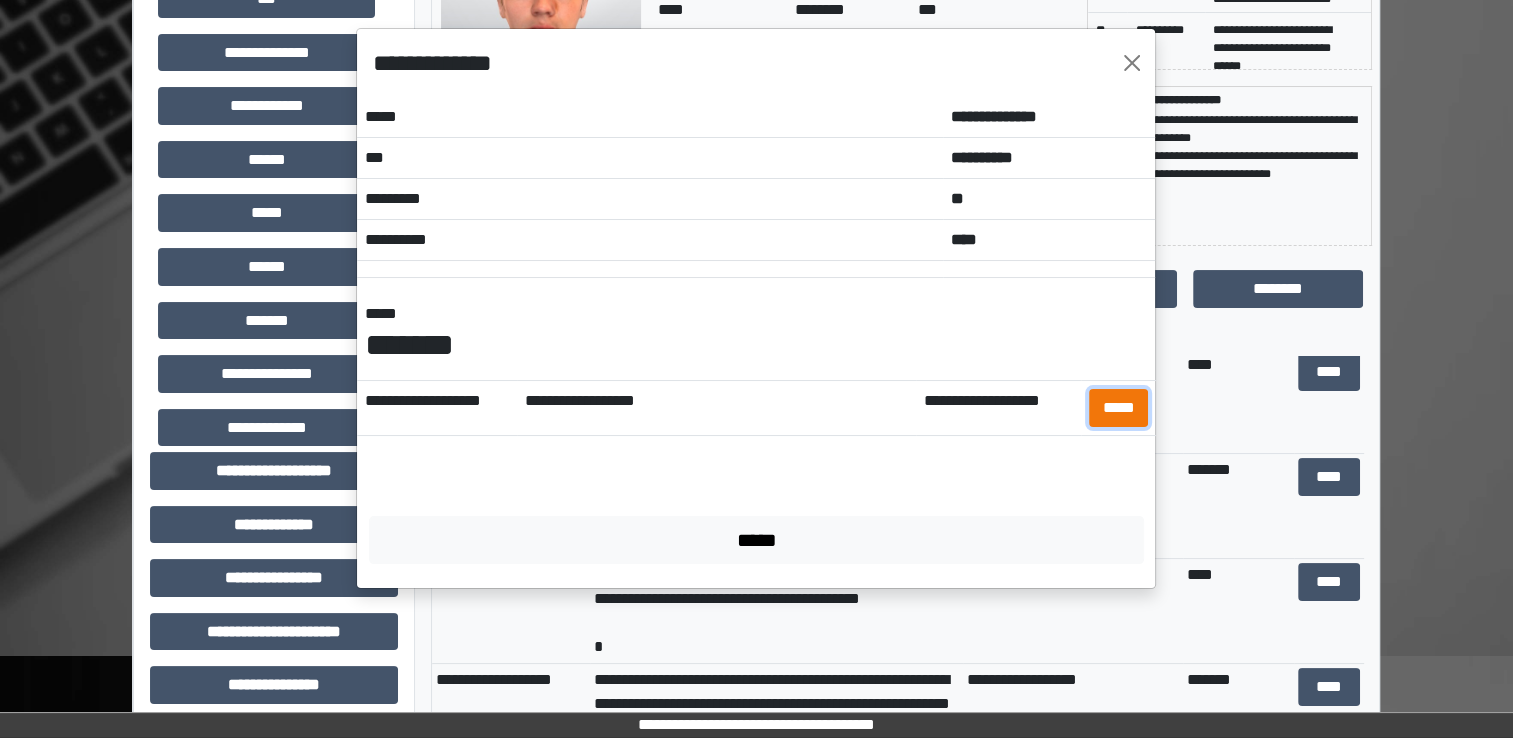 click on "*****" at bounding box center [1118, 408] 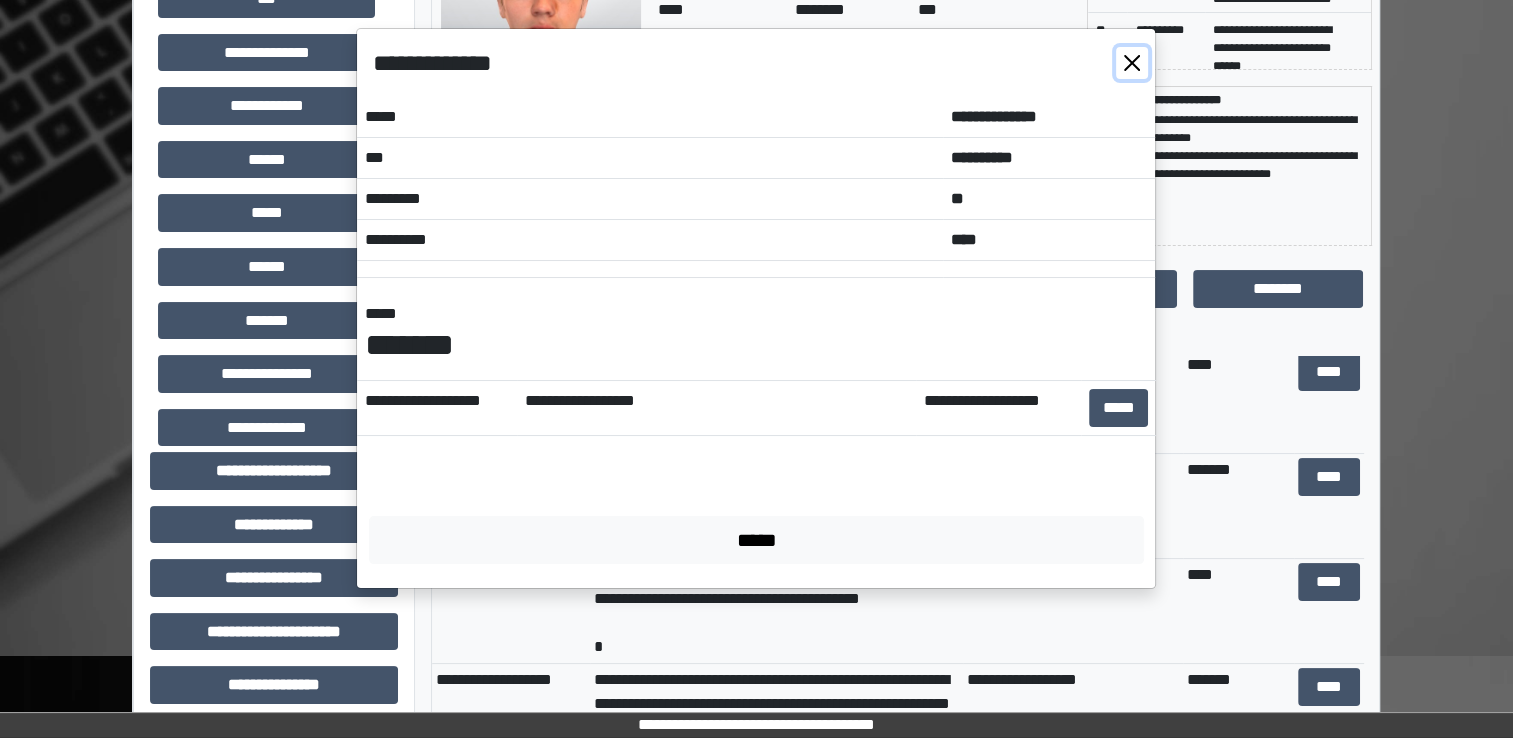 click at bounding box center [1132, 63] 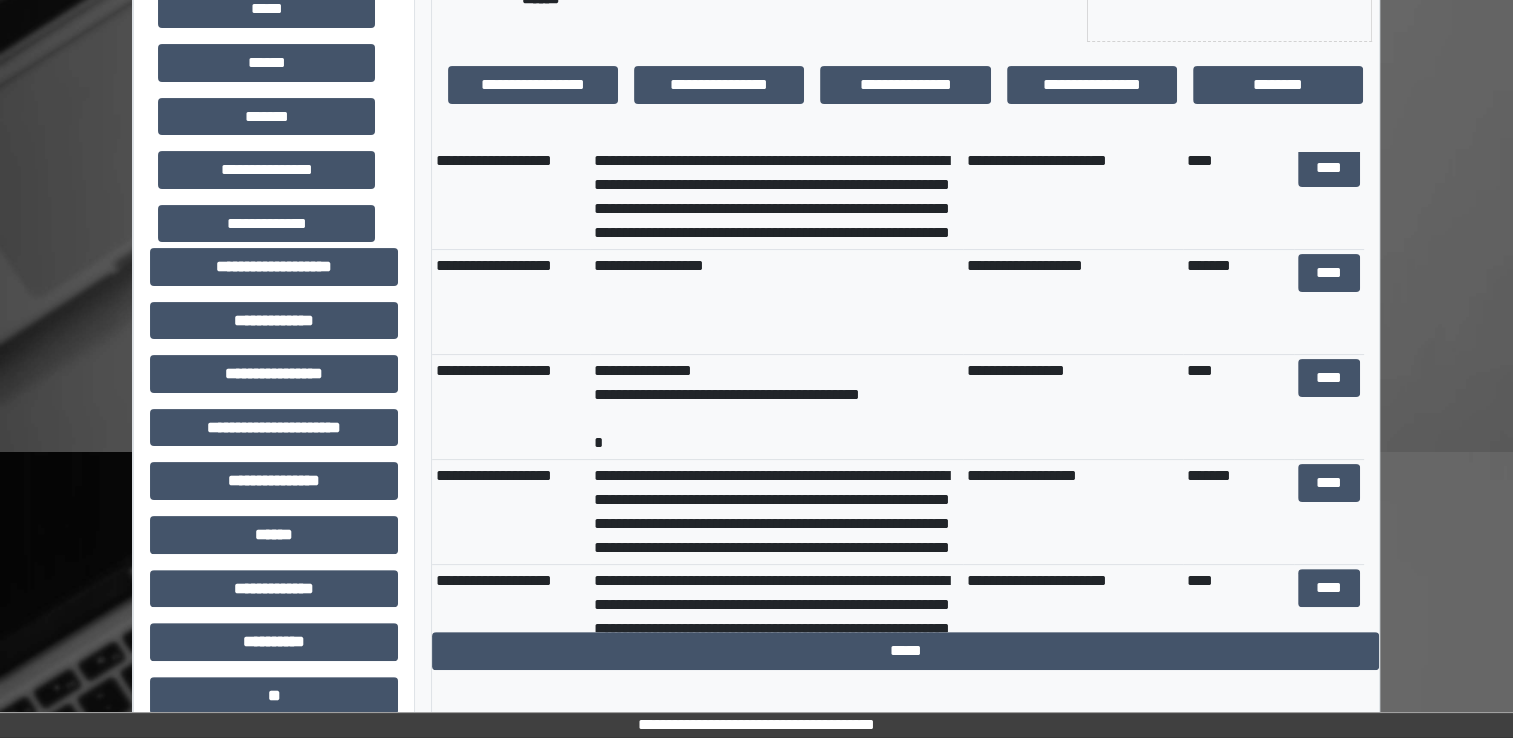 scroll, scrollTop: 404, scrollLeft: 0, axis: vertical 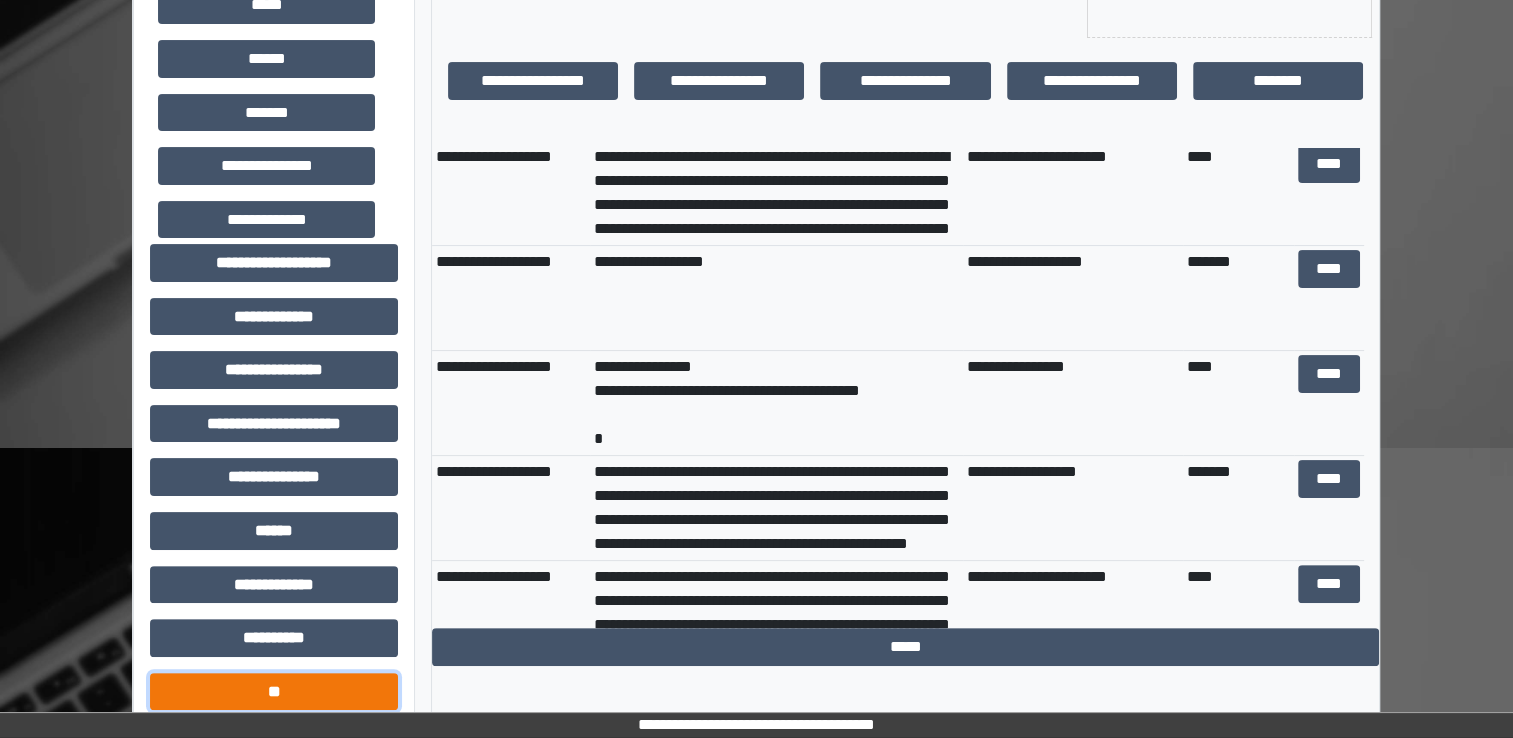 click on "**" at bounding box center (274, 692) 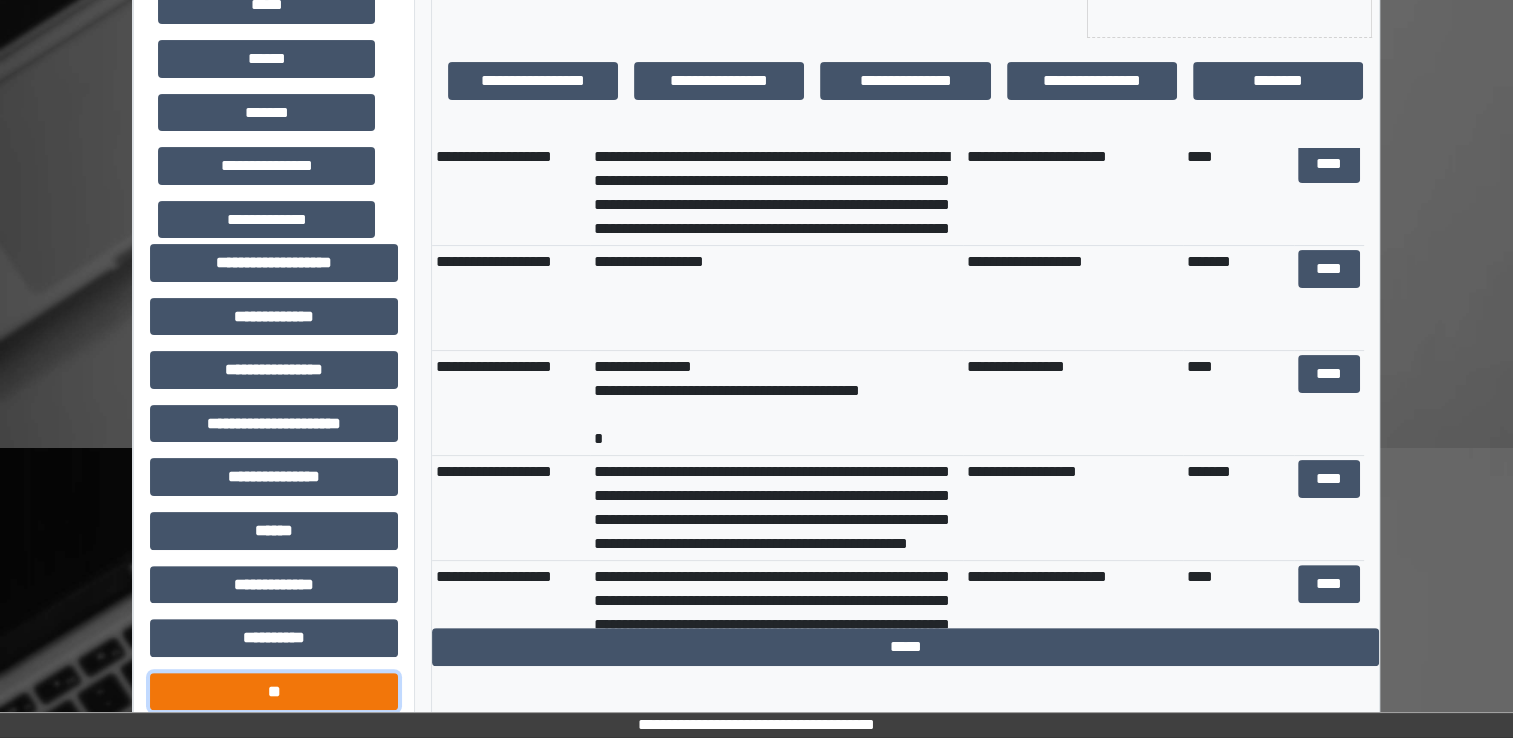 click on "**" at bounding box center [274, 692] 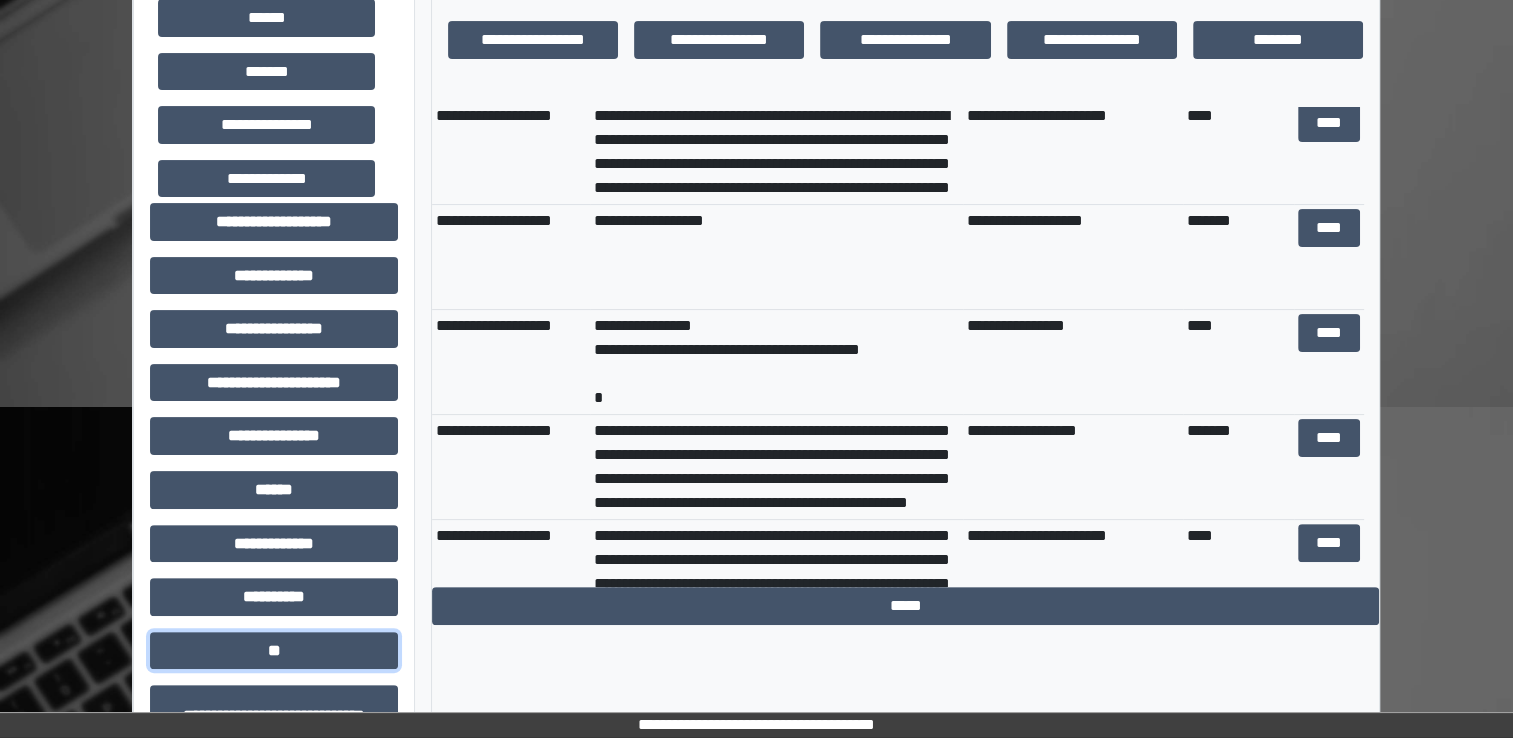 scroll, scrollTop: 664, scrollLeft: 0, axis: vertical 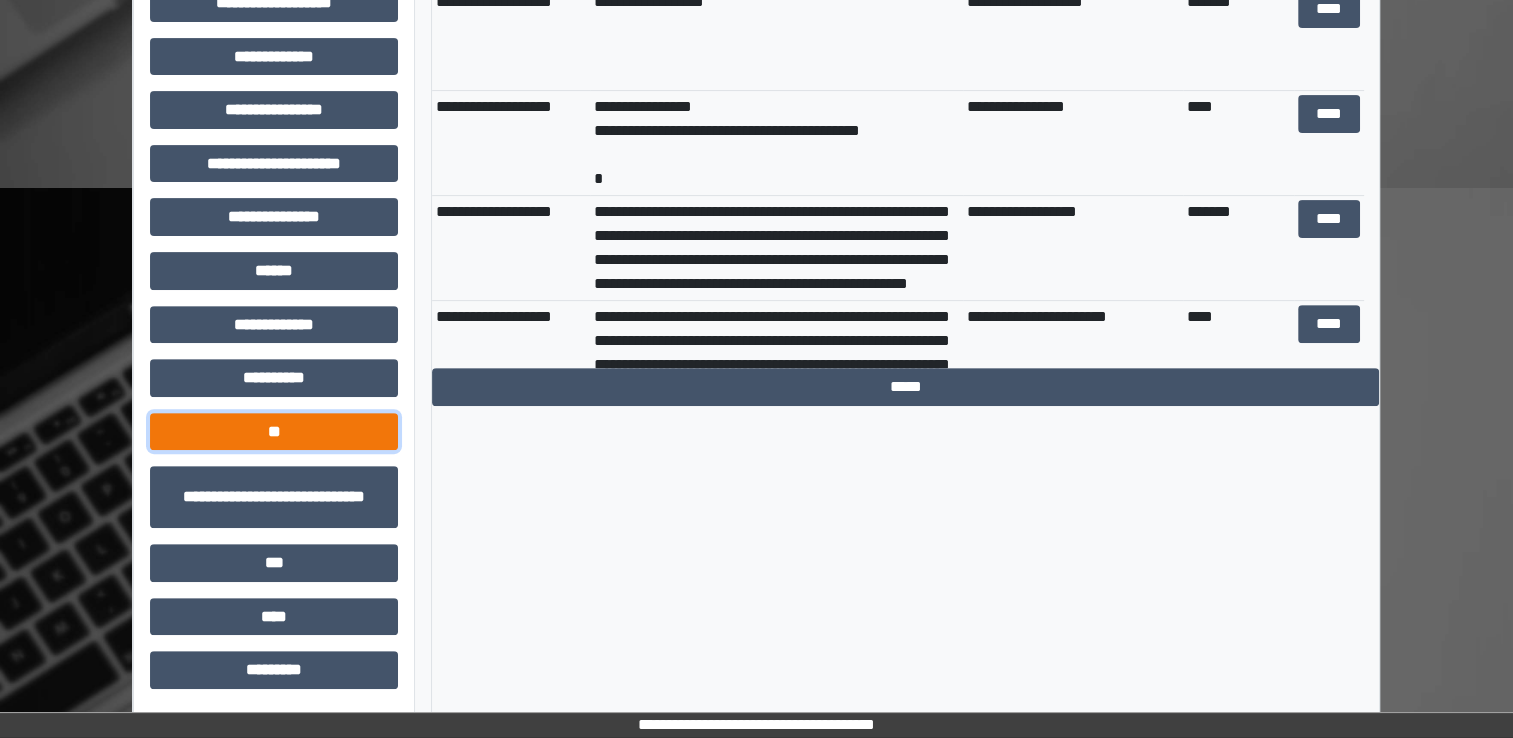 click on "**" at bounding box center (274, 432) 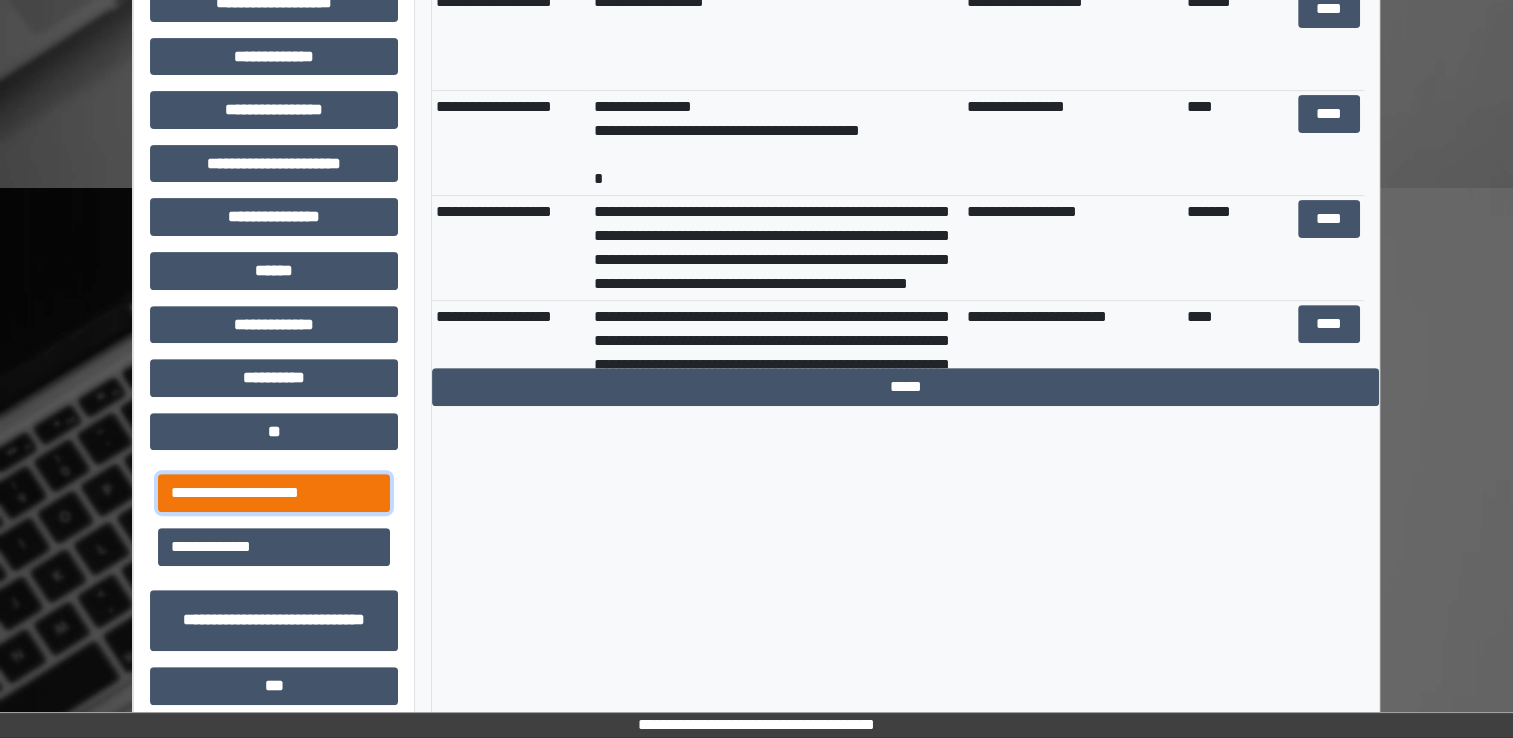 click on "**********" at bounding box center [274, 493] 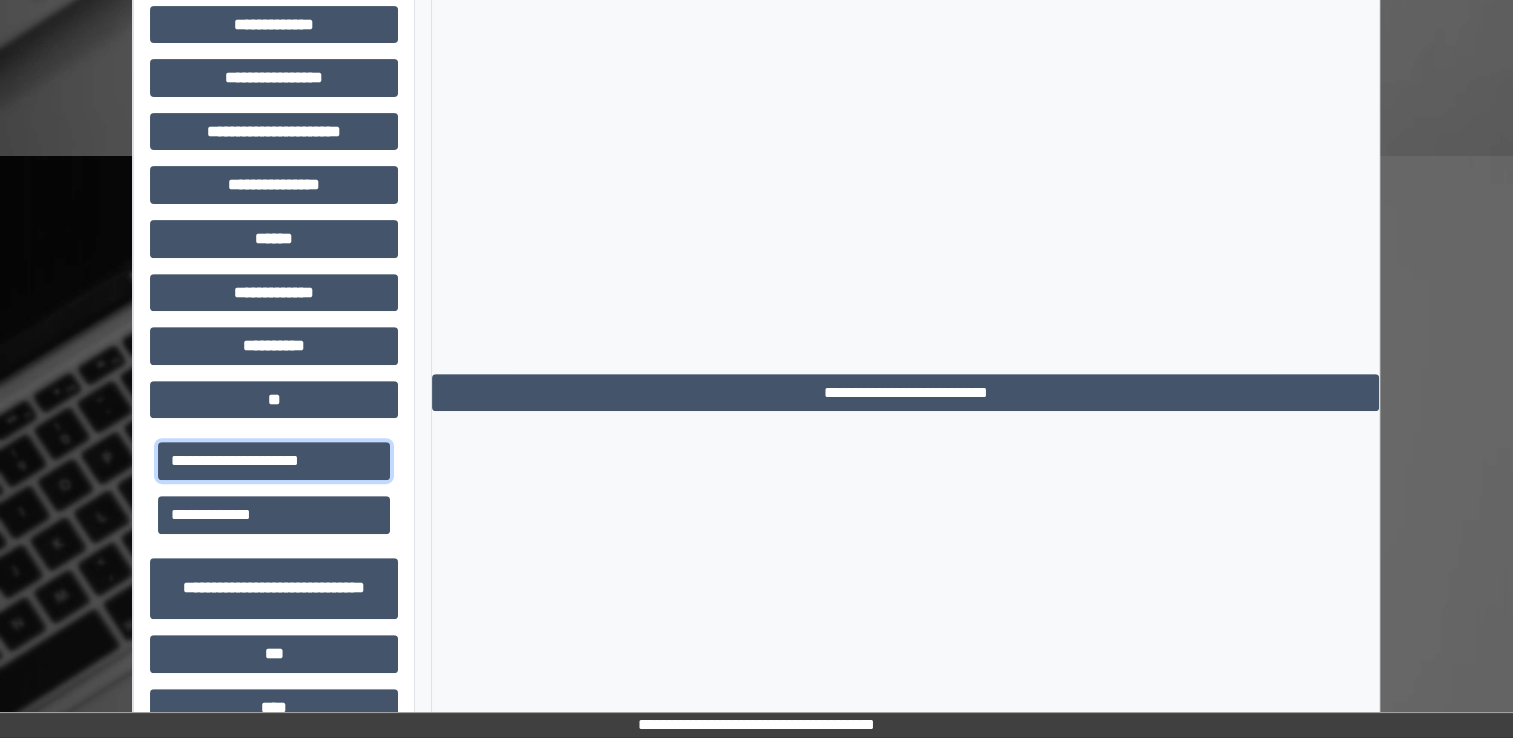 scroll, scrollTop: 697, scrollLeft: 0, axis: vertical 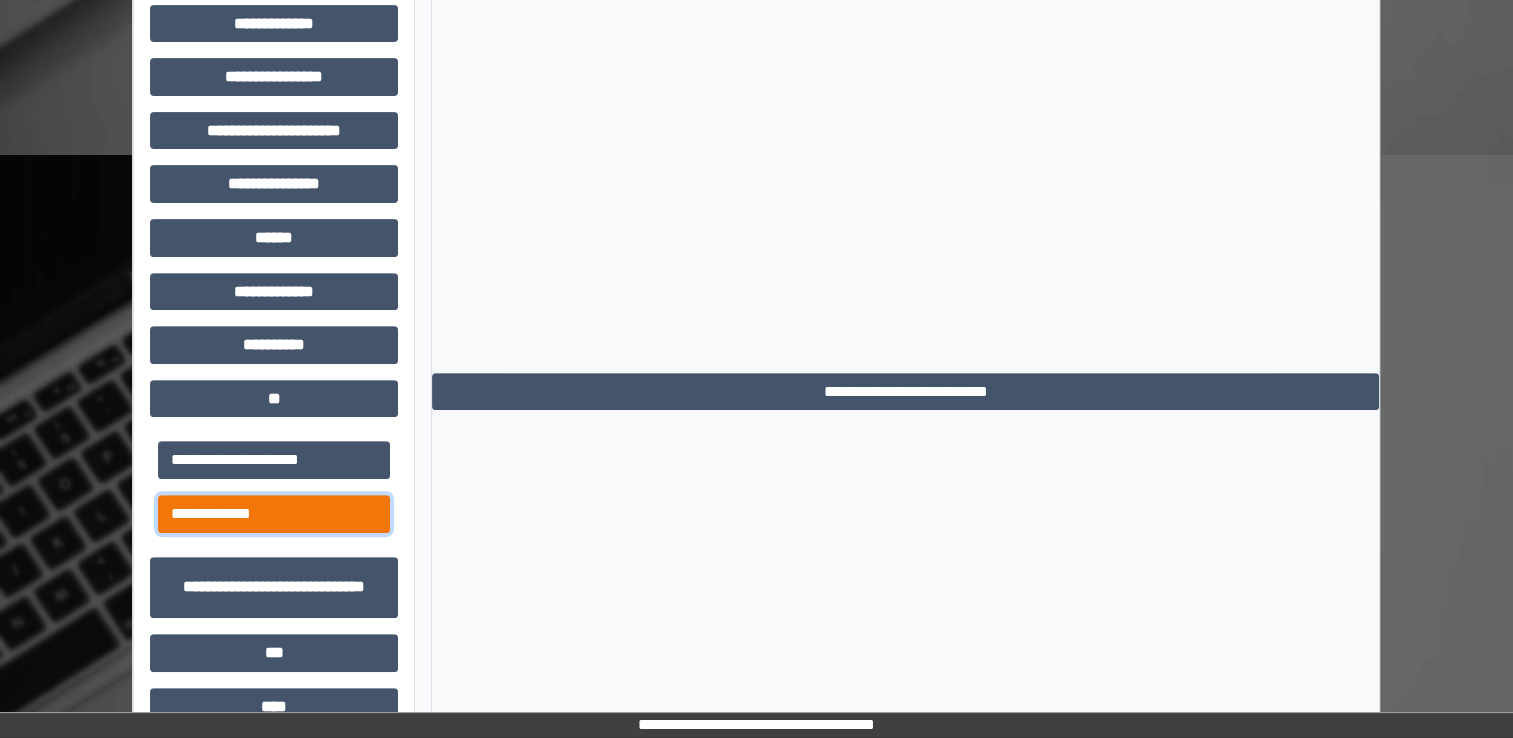 click on "**********" at bounding box center (274, 514) 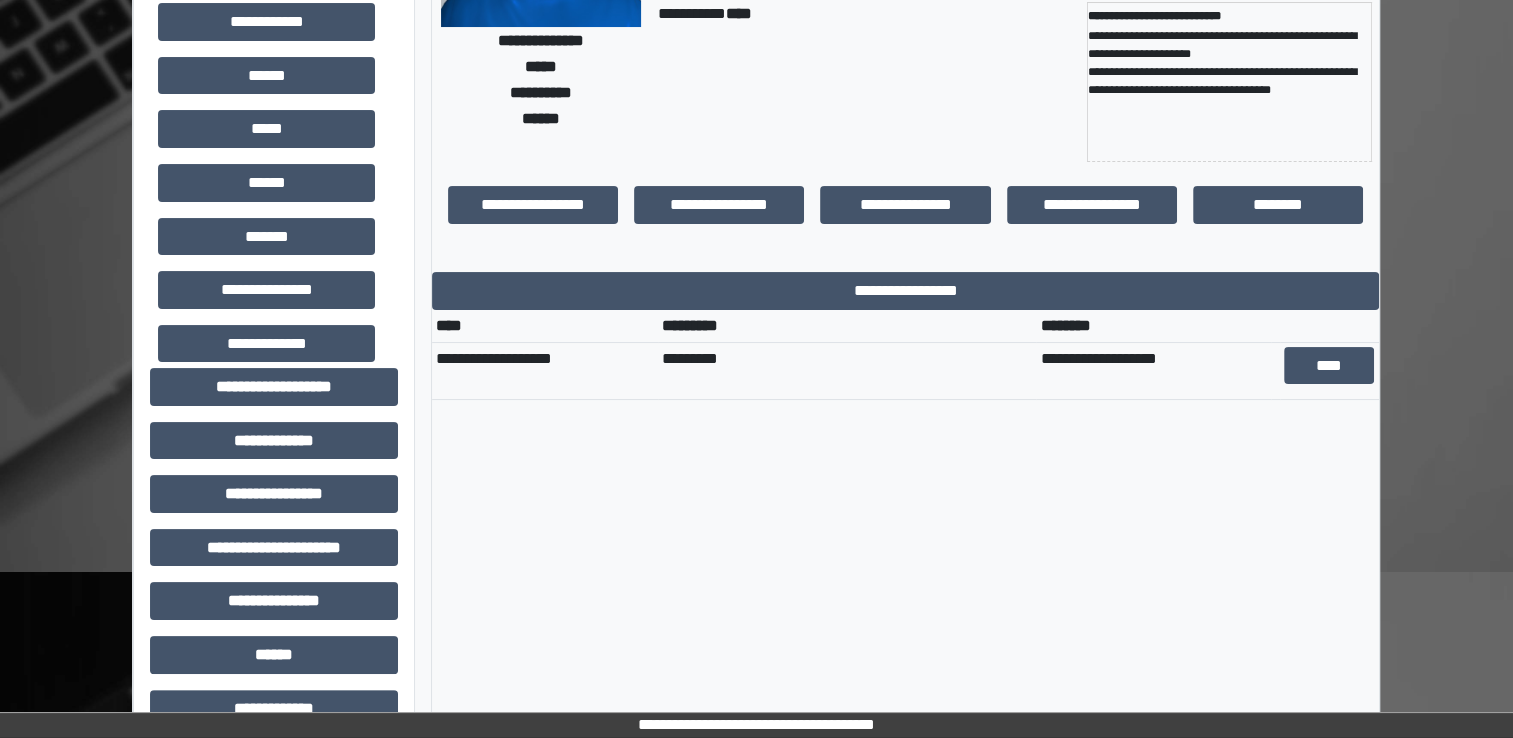 scroll, scrollTop: 276, scrollLeft: 0, axis: vertical 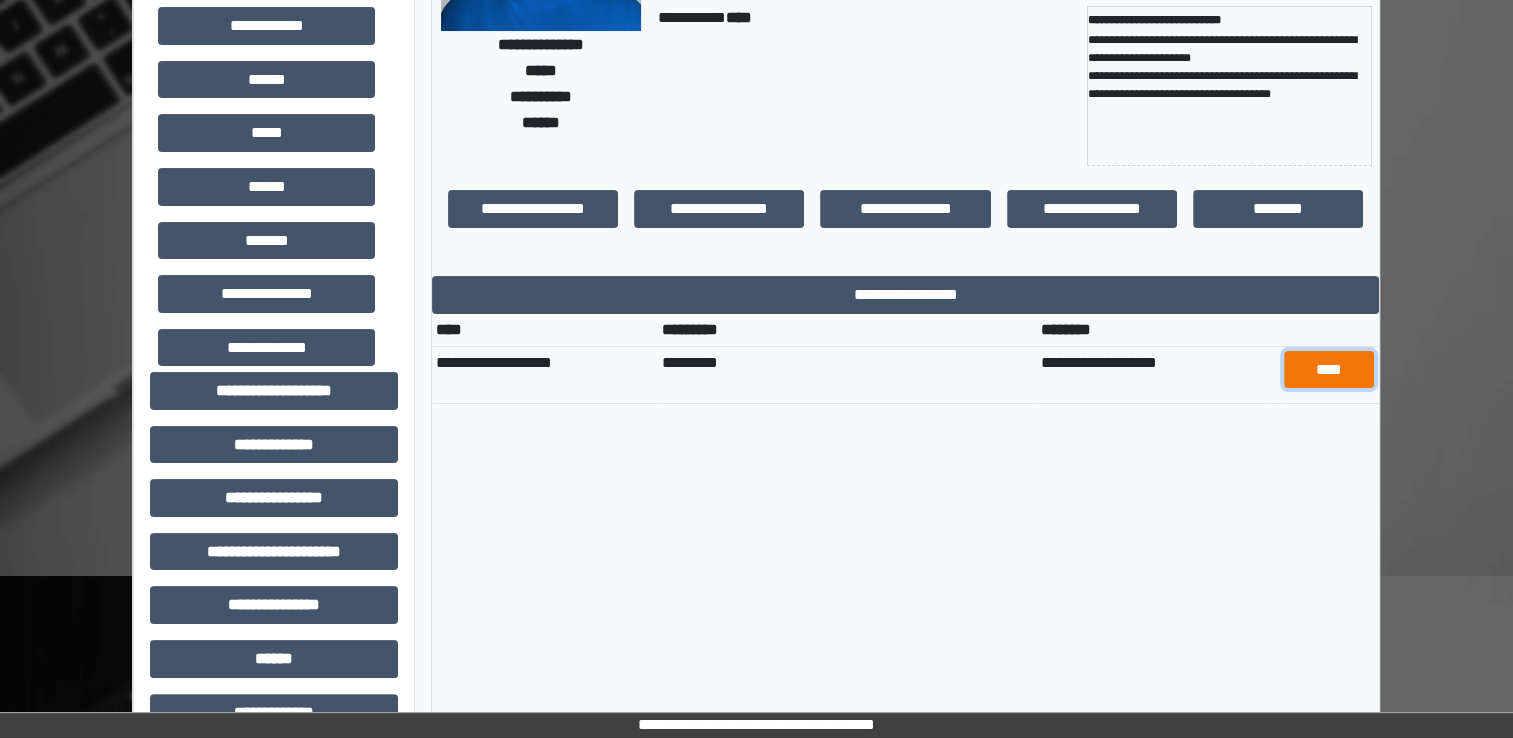 click on "****" at bounding box center [1329, 370] 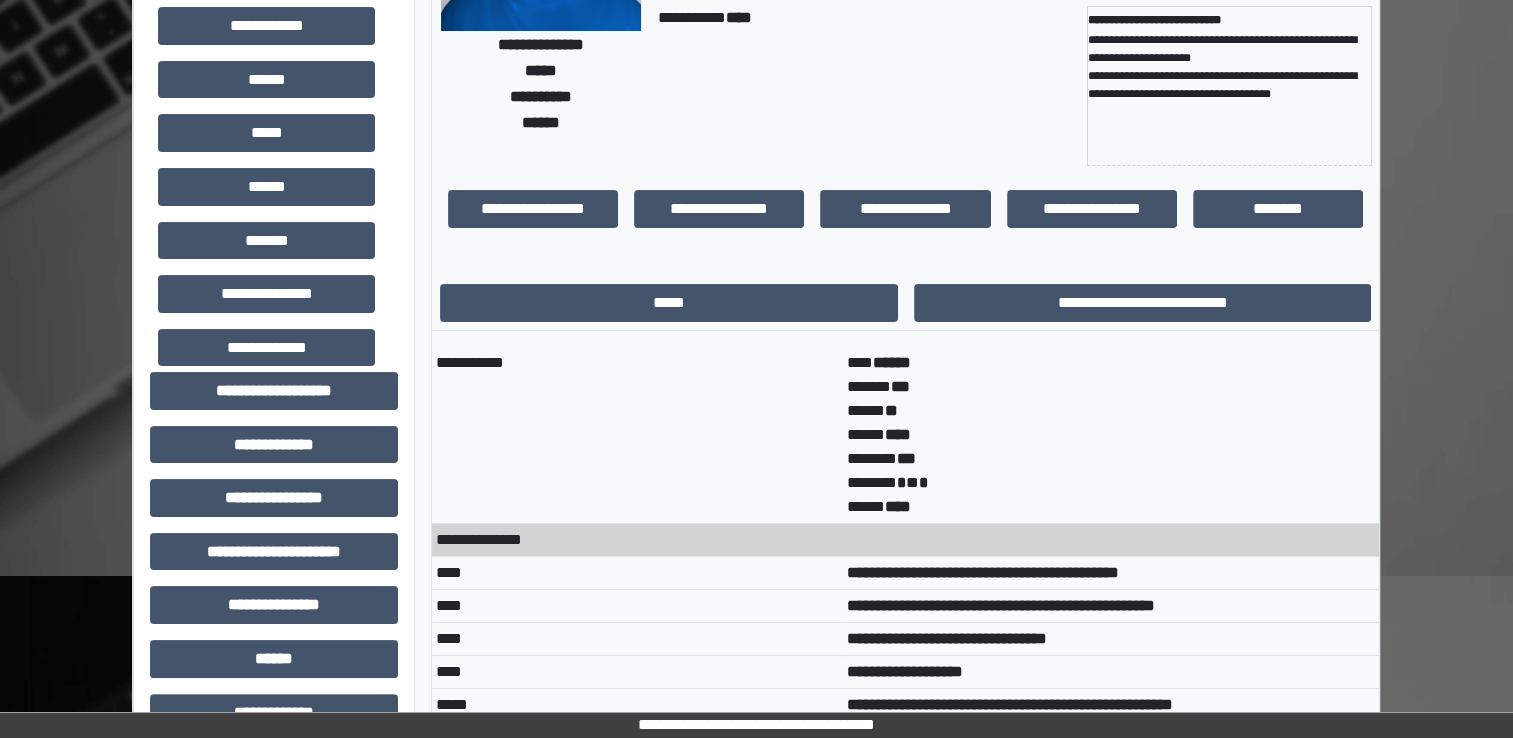 scroll, scrollTop: 275, scrollLeft: 0, axis: vertical 